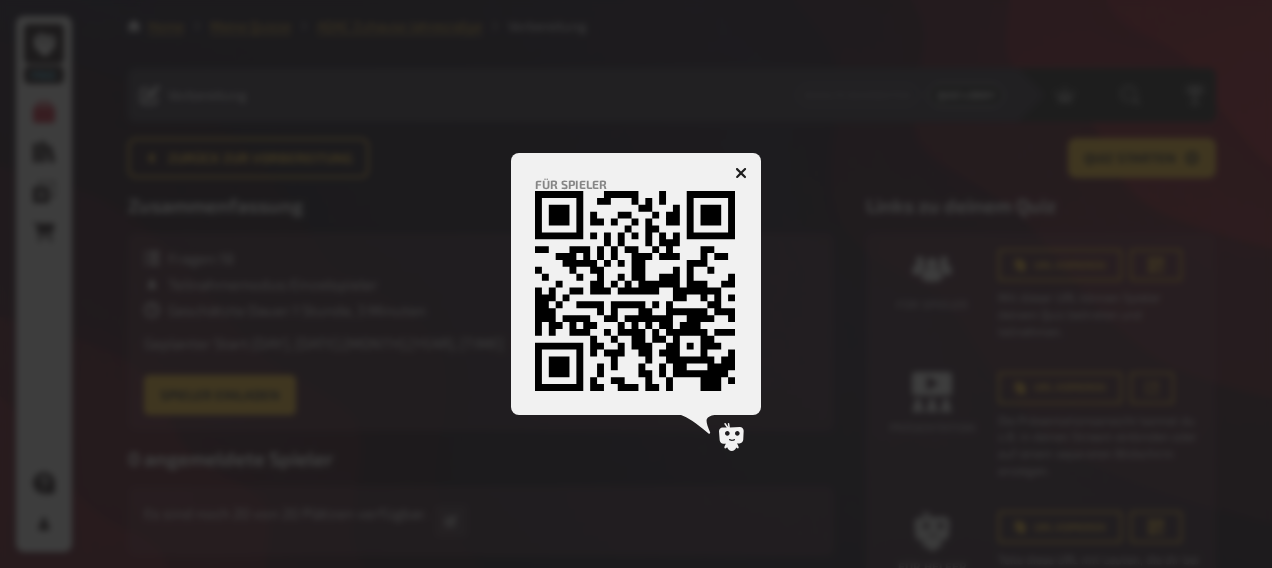 scroll, scrollTop: 0, scrollLeft: 0, axis: both 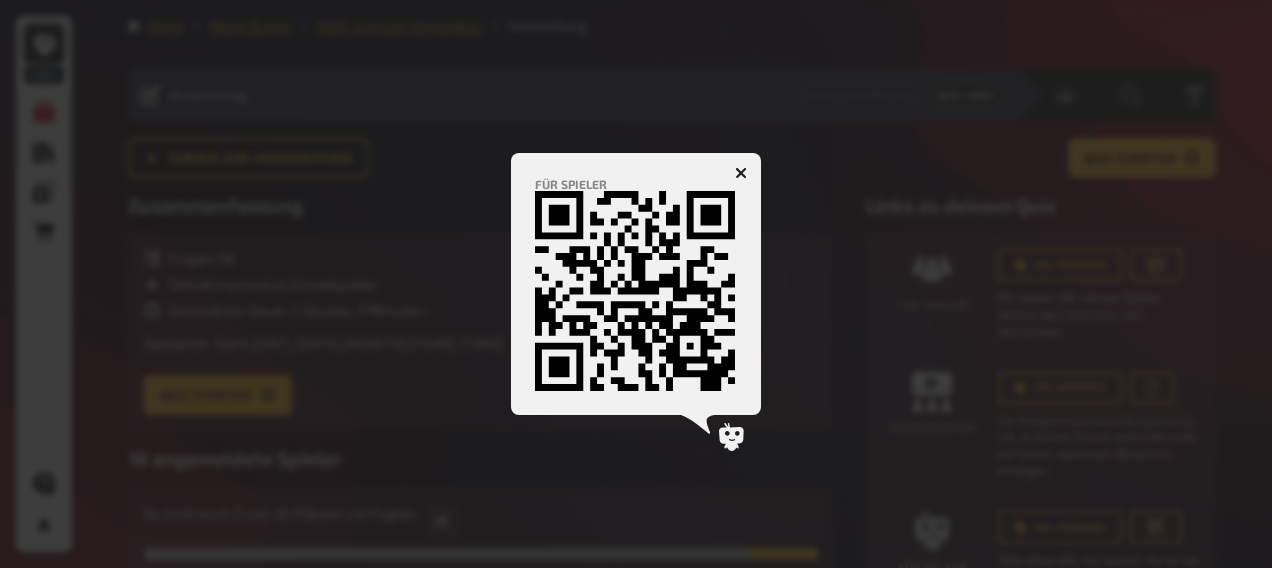 click 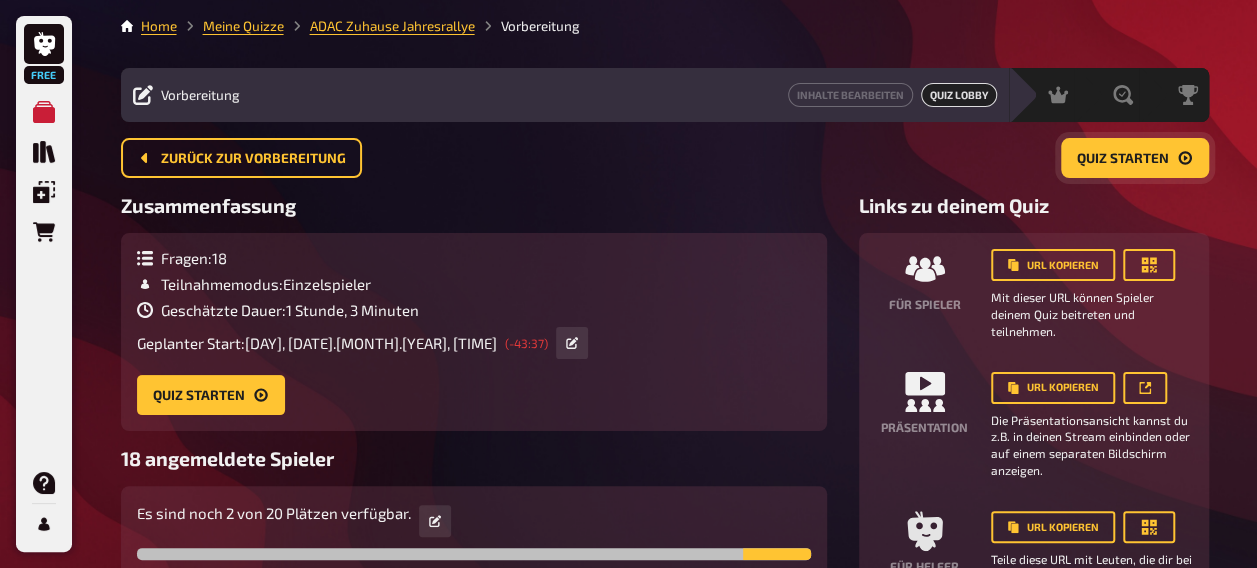 click on "Quiz starten" at bounding box center (1123, 159) 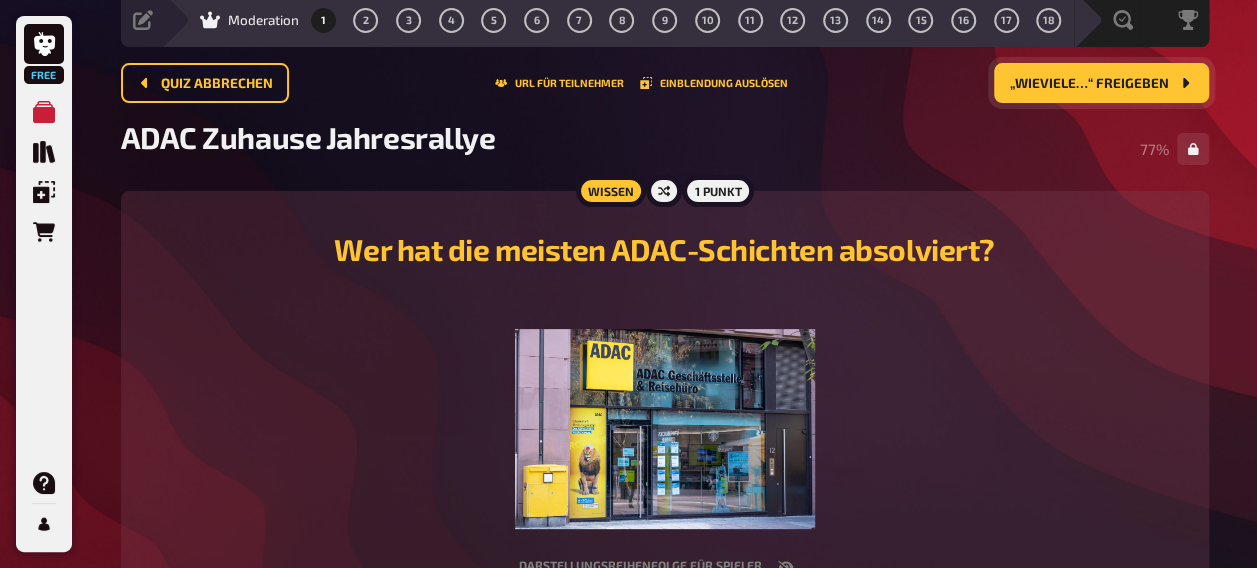 scroll, scrollTop: 71, scrollLeft: 0, axis: vertical 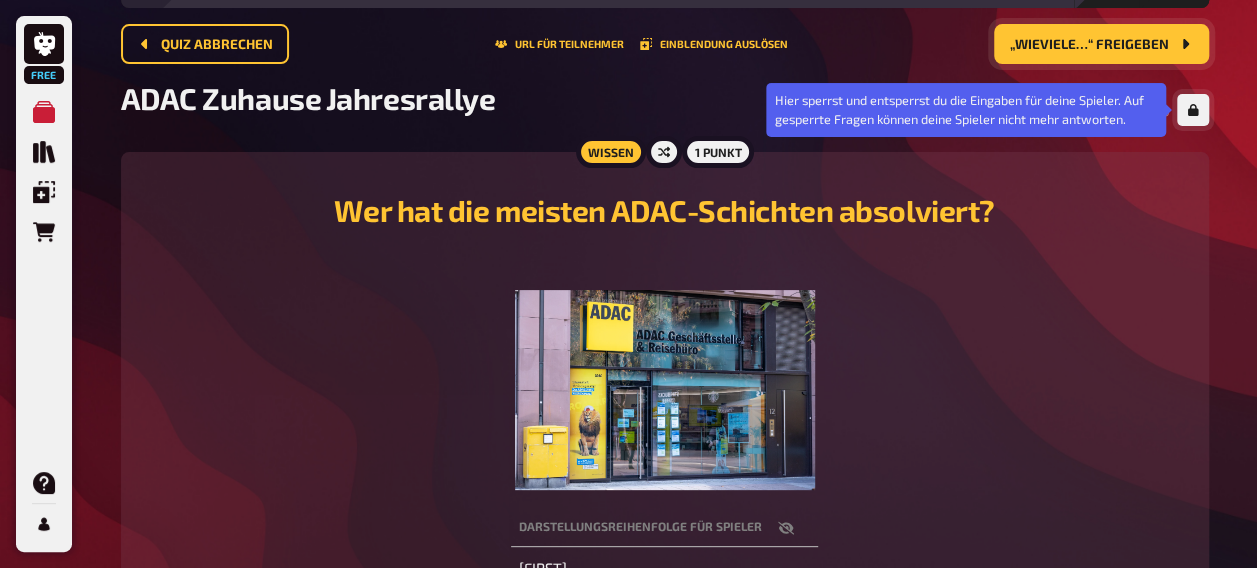 click 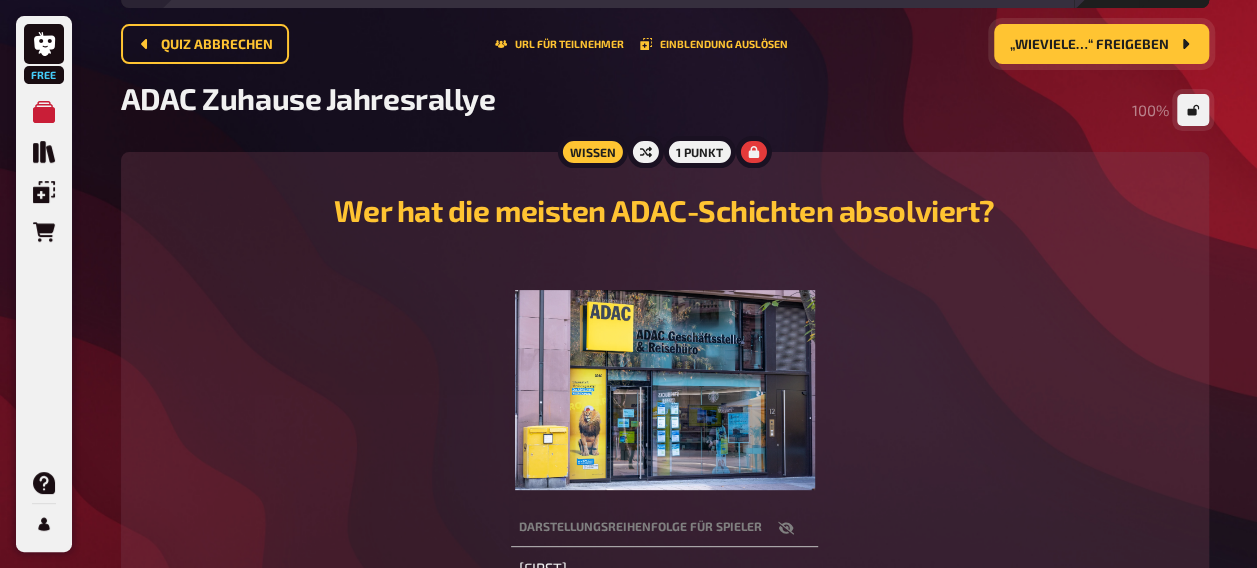 click on "„Wieviele…“ freigeben" at bounding box center (1089, 45) 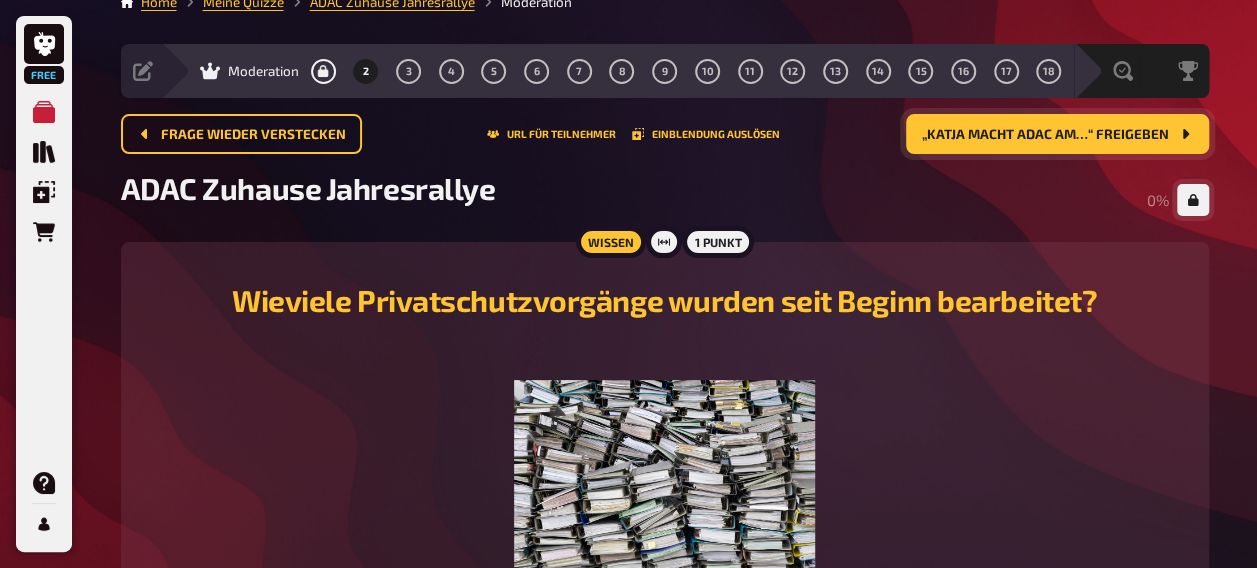 scroll, scrollTop: 114, scrollLeft: 0, axis: vertical 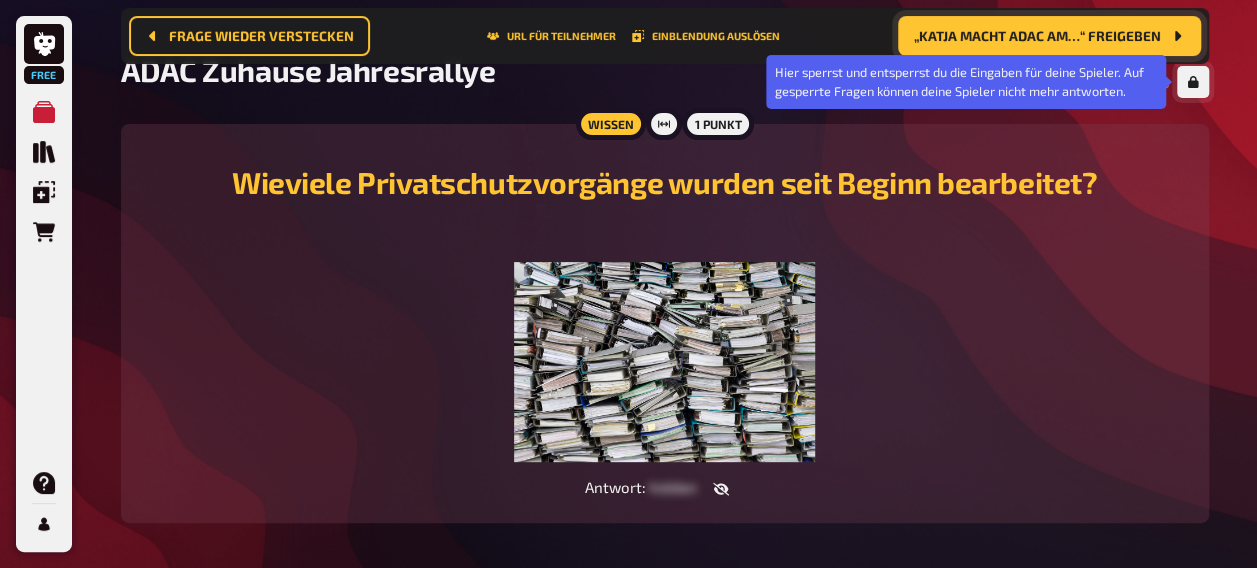 click 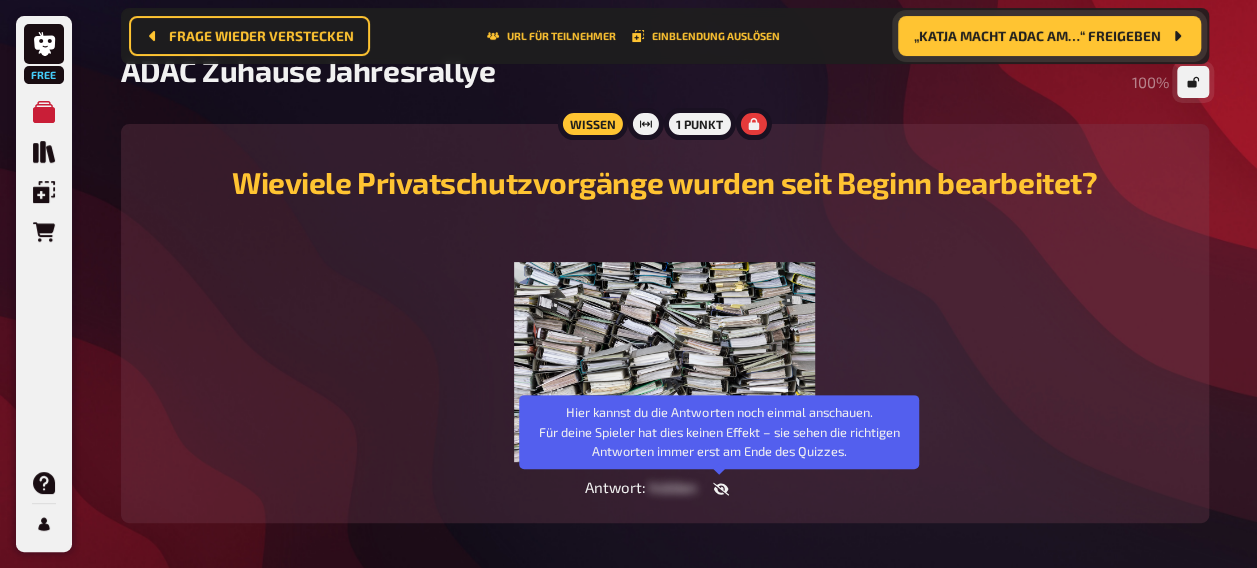 click at bounding box center [721, 489] 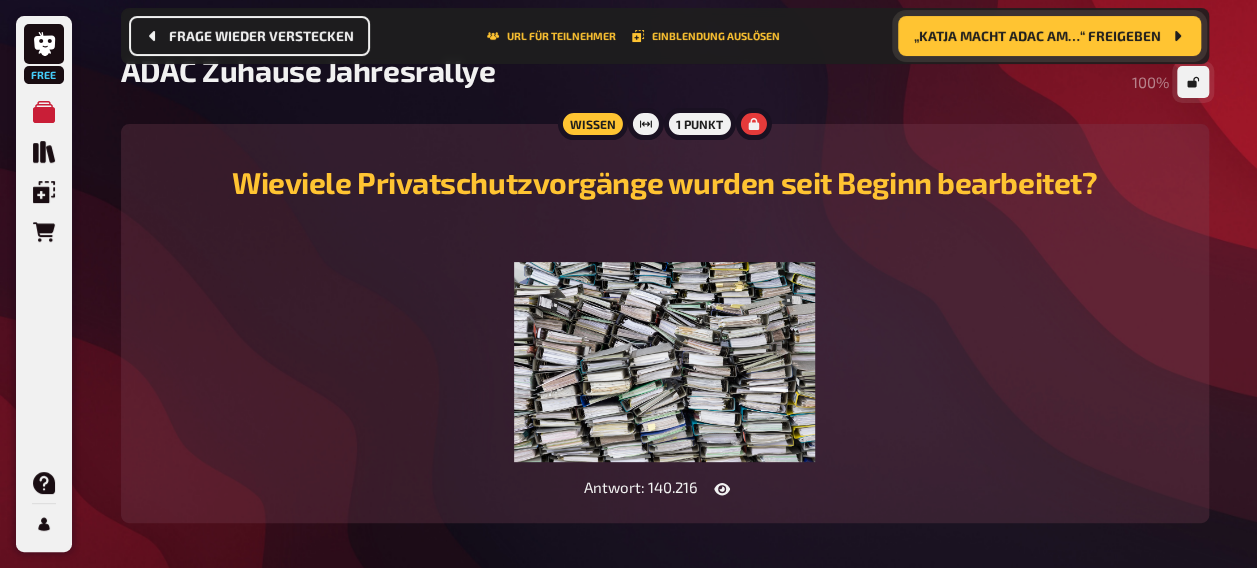 click on "Frage wieder verstecken" at bounding box center [261, 36] 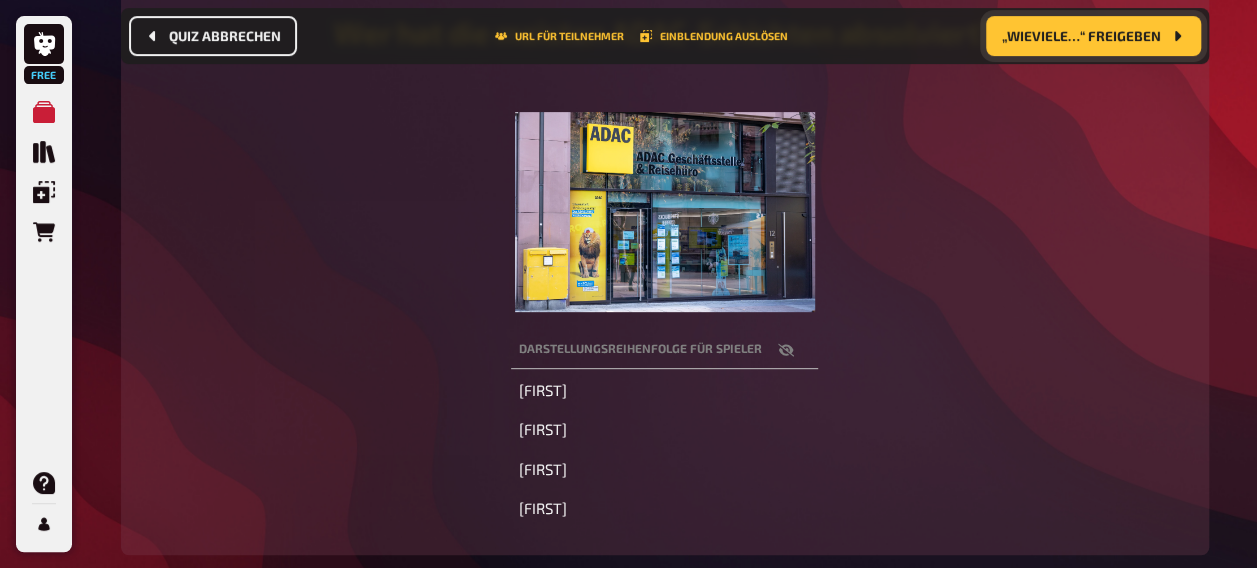 scroll, scrollTop: 332, scrollLeft: 0, axis: vertical 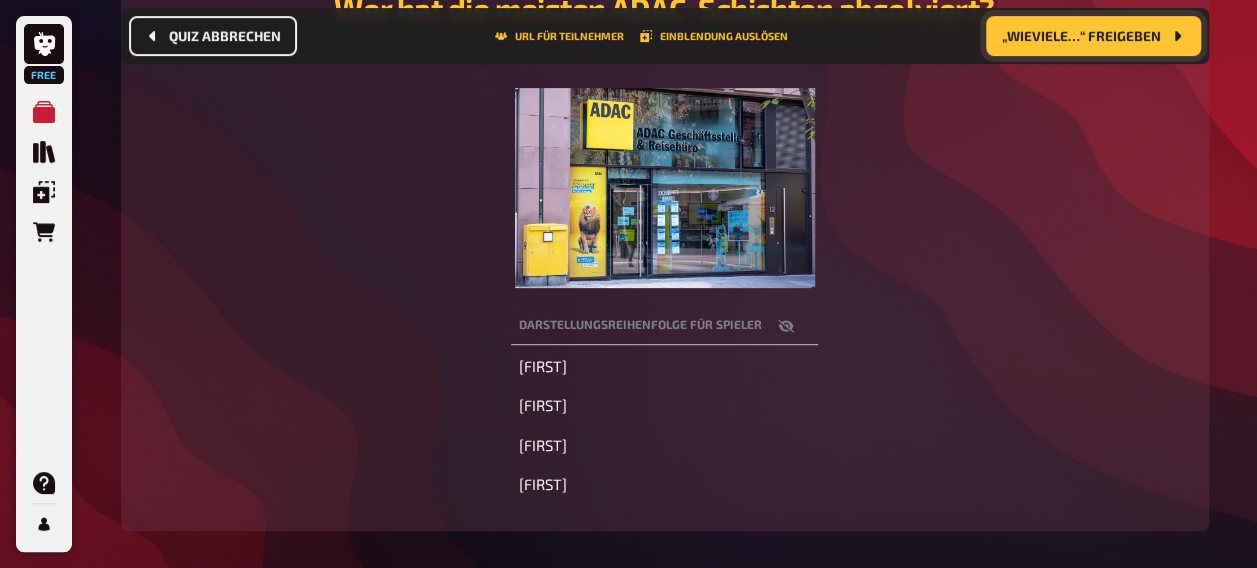 click 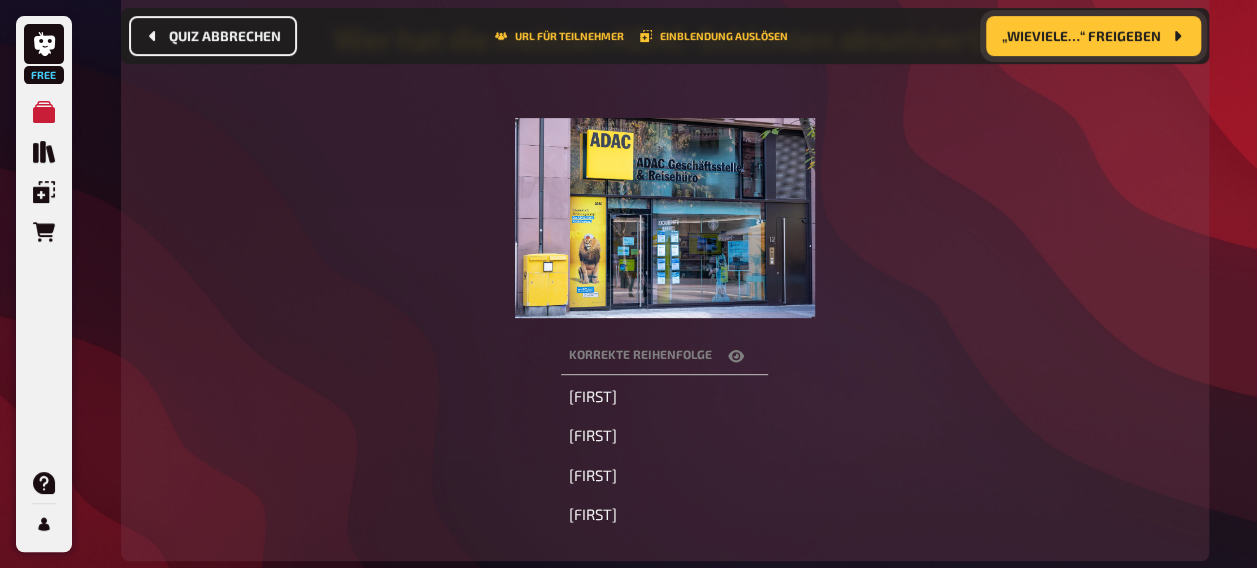 scroll, scrollTop: 304, scrollLeft: 0, axis: vertical 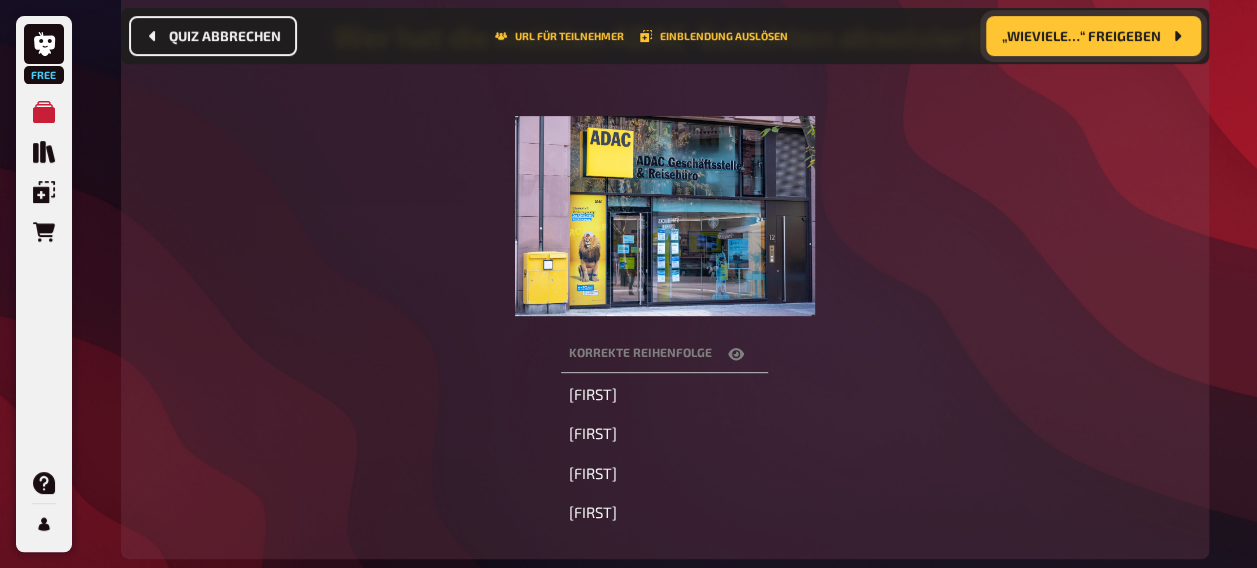 click on "„Wieviele…“ freigeben" at bounding box center (1081, 36) 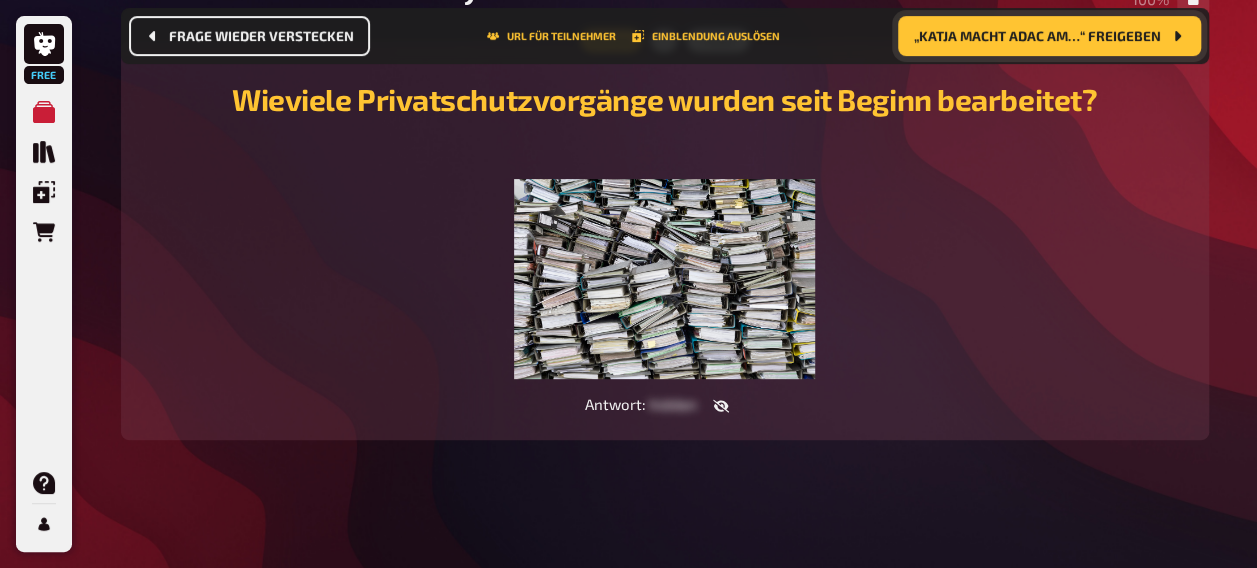 scroll, scrollTop: 240, scrollLeft: 0, axis: vertical 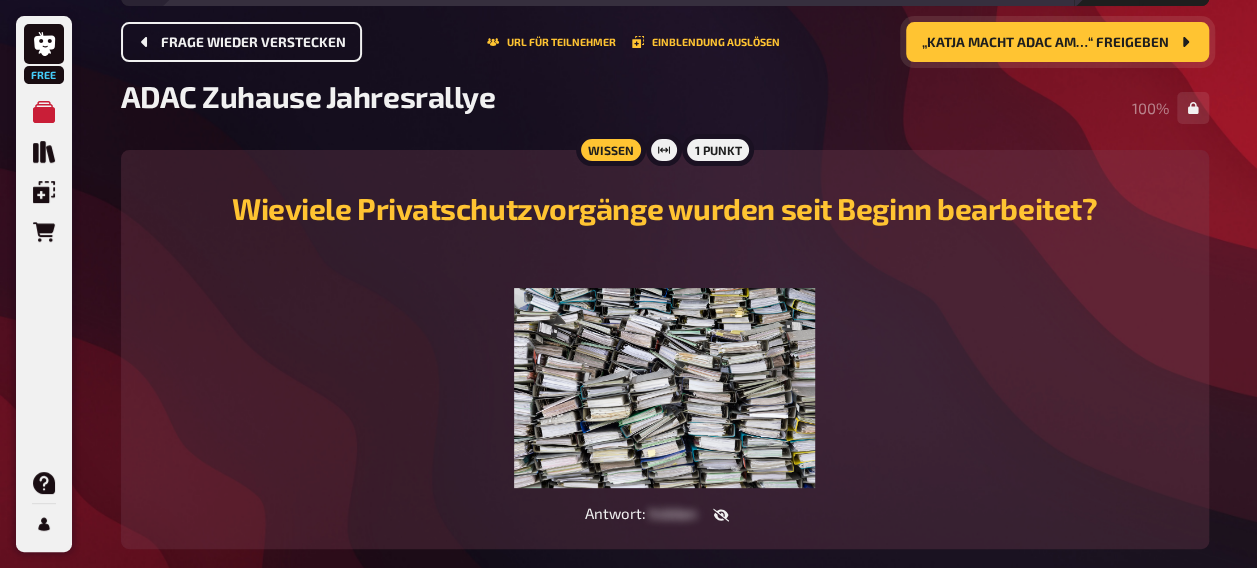 click on "„Katja macht ADAC am…“ freigeben" at bounding box center (1045, 43) 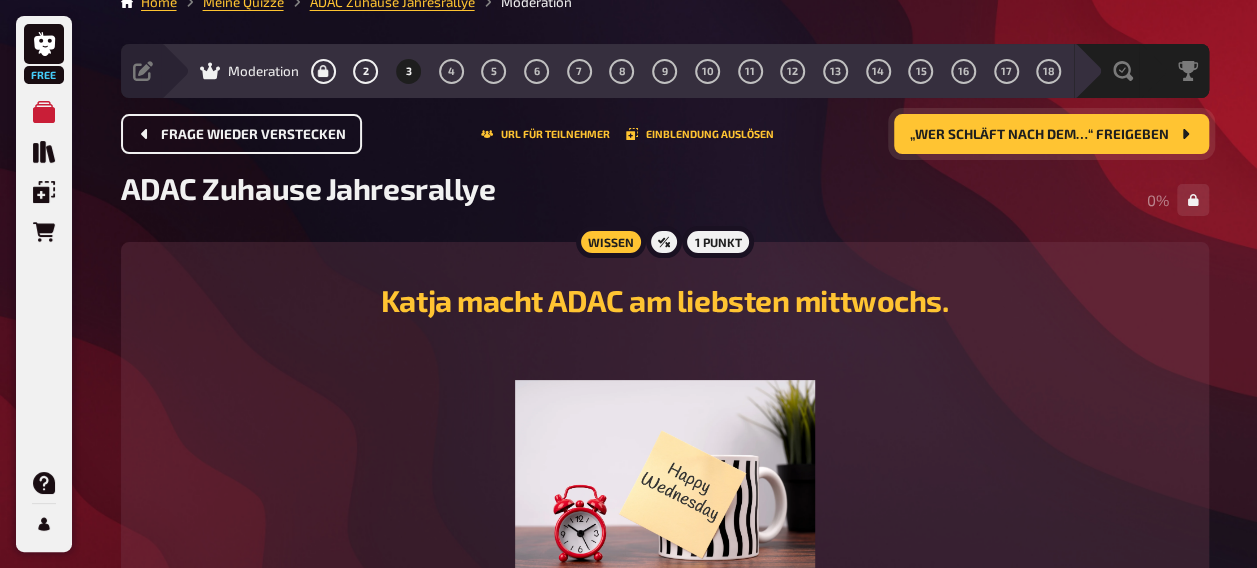 scroll, scrollTop: 116, scrollLeft: 0, axis: vertical 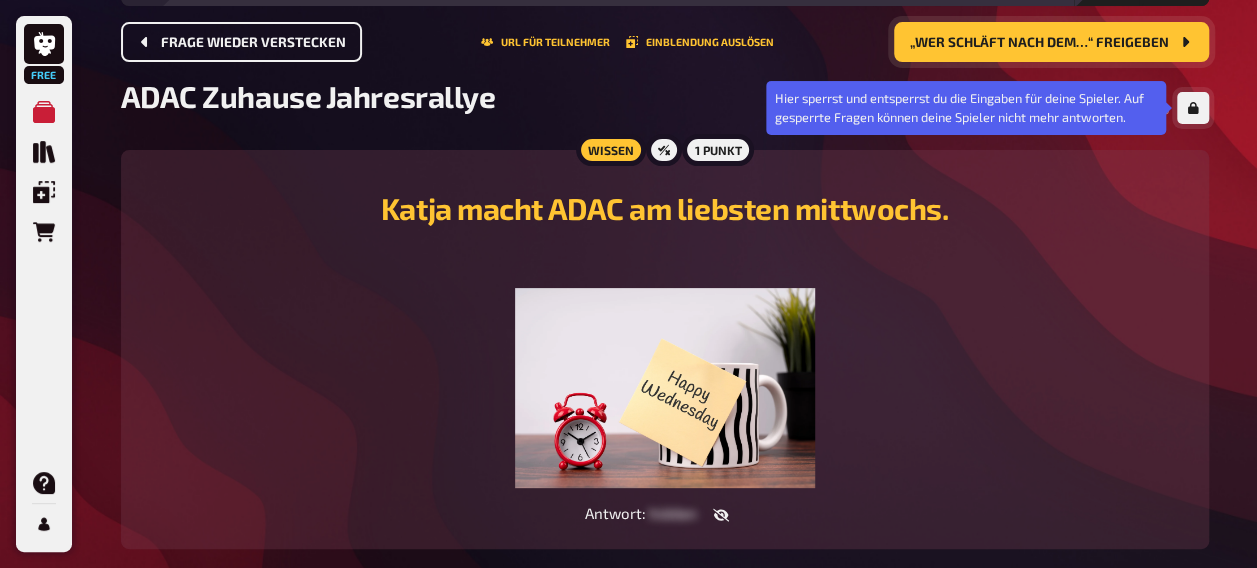 click at bounding box center [1193, 108] 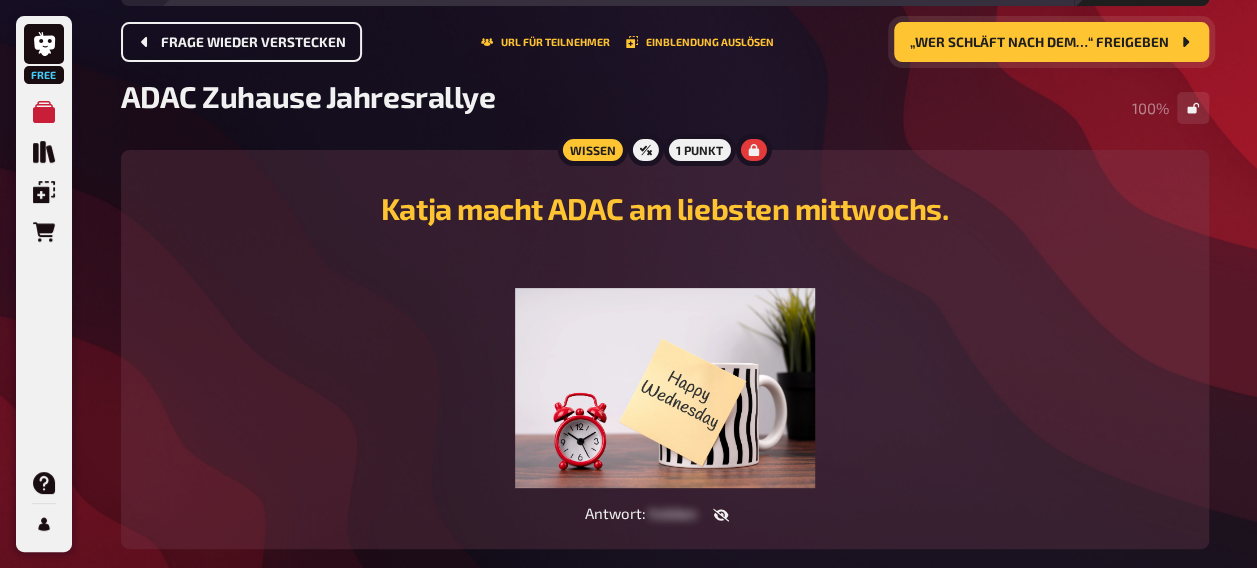 click 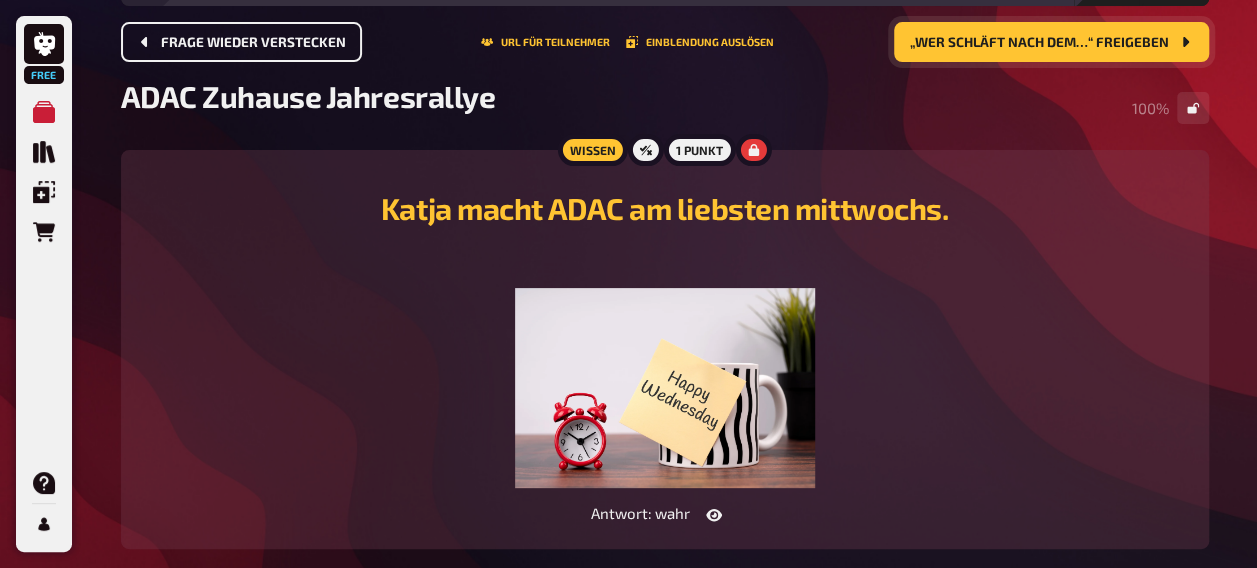 click on "„Wer schläft nach dem…“ freigeben" at bounding box center [1039, 43] 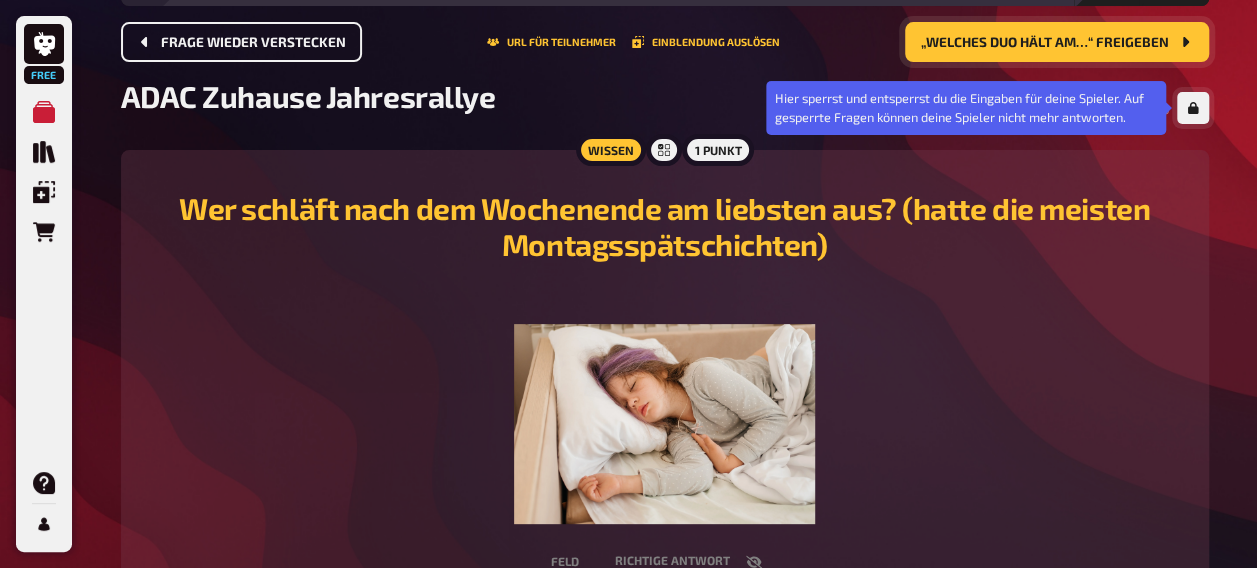 click at bounding box center [1193, 108] 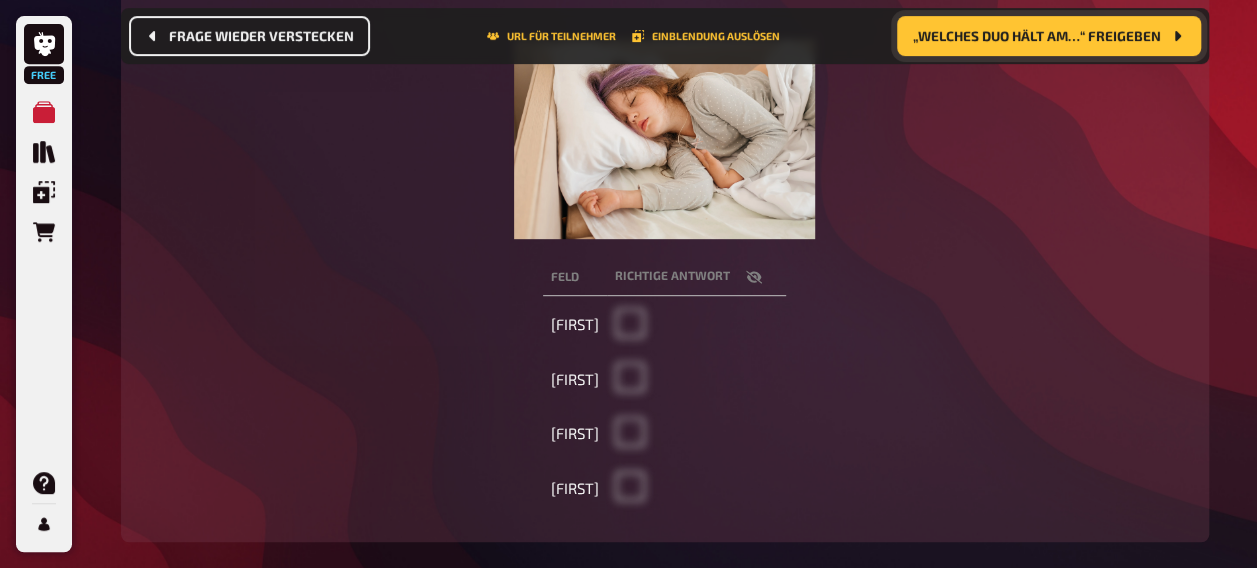 scroll, scrollTop: 424, scrollLeft: 0, axis: vertical 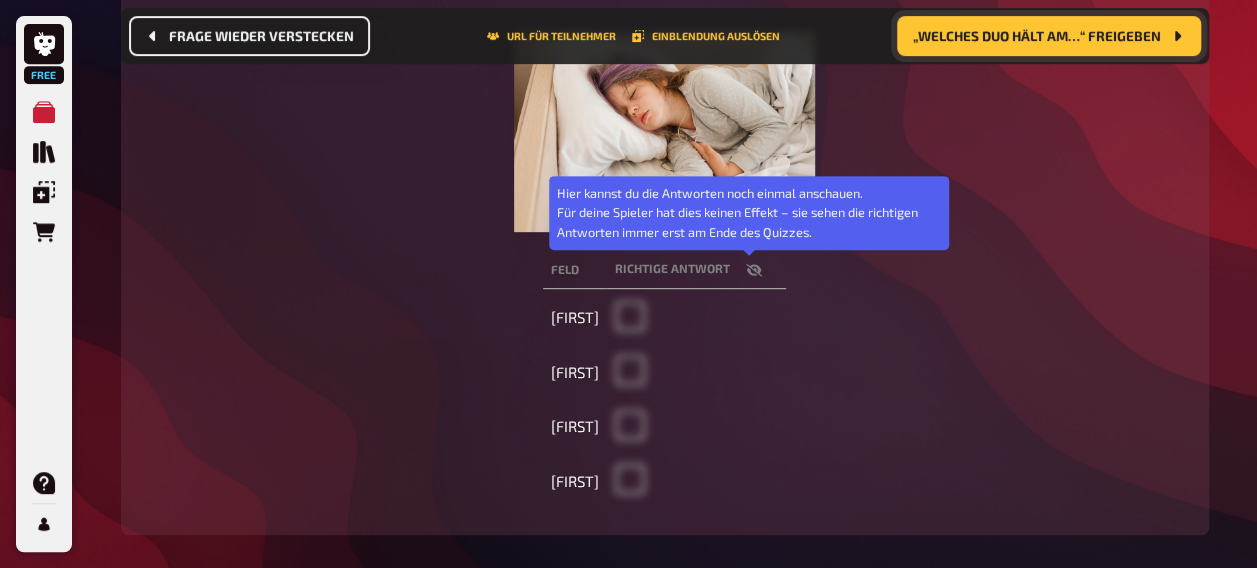 click 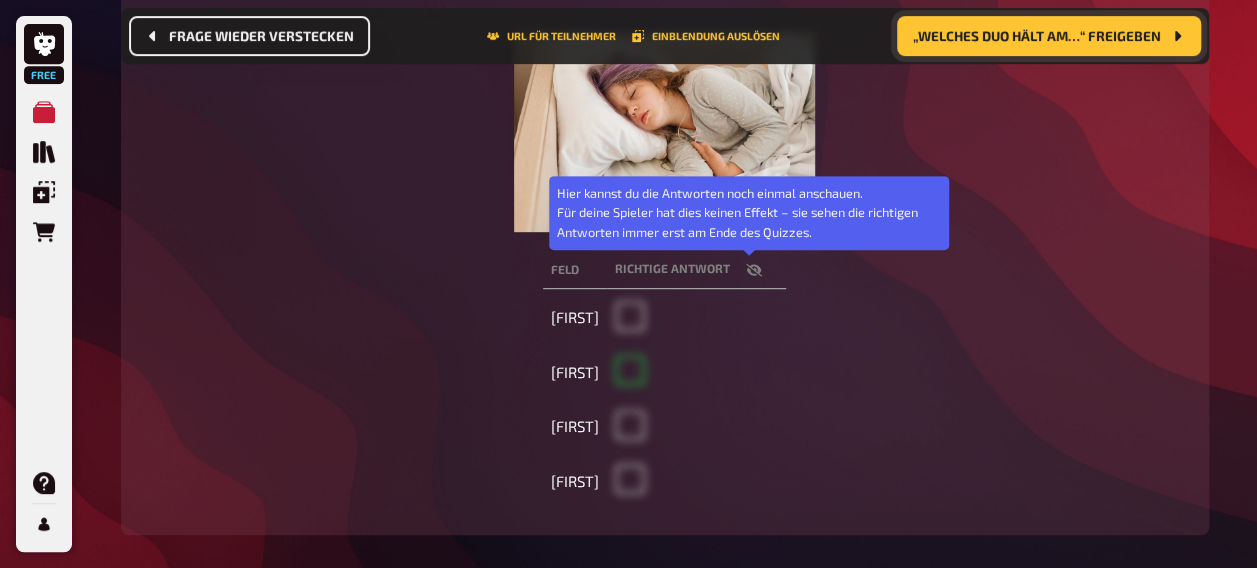 checkbox on "true" 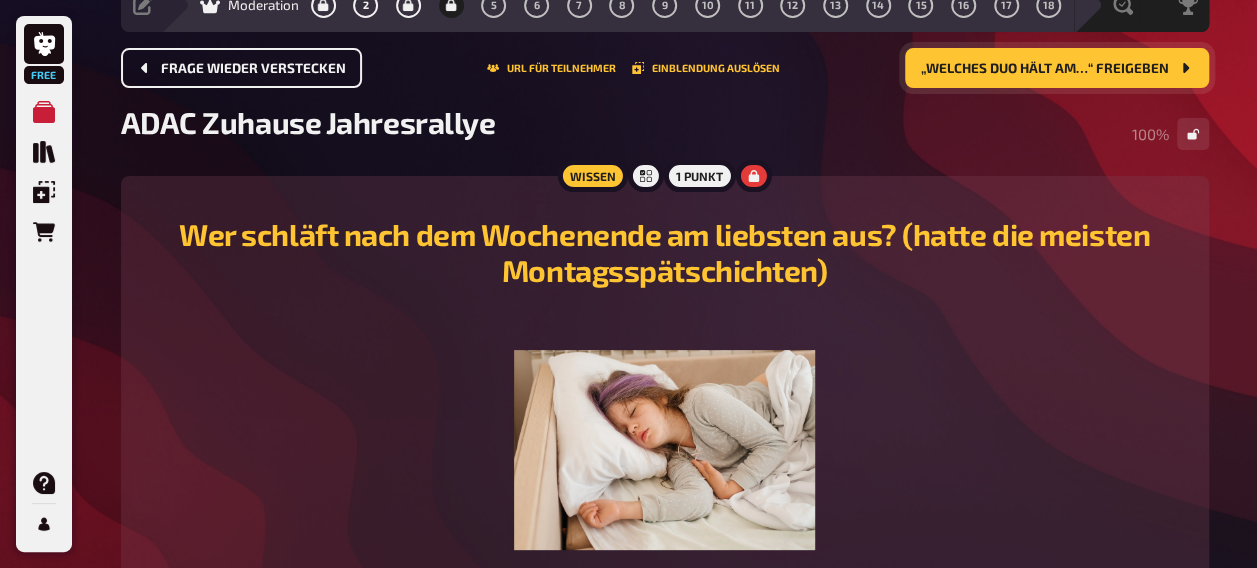 scroll, scrollTop: 84, scrollLeft: 0, axis: vertical 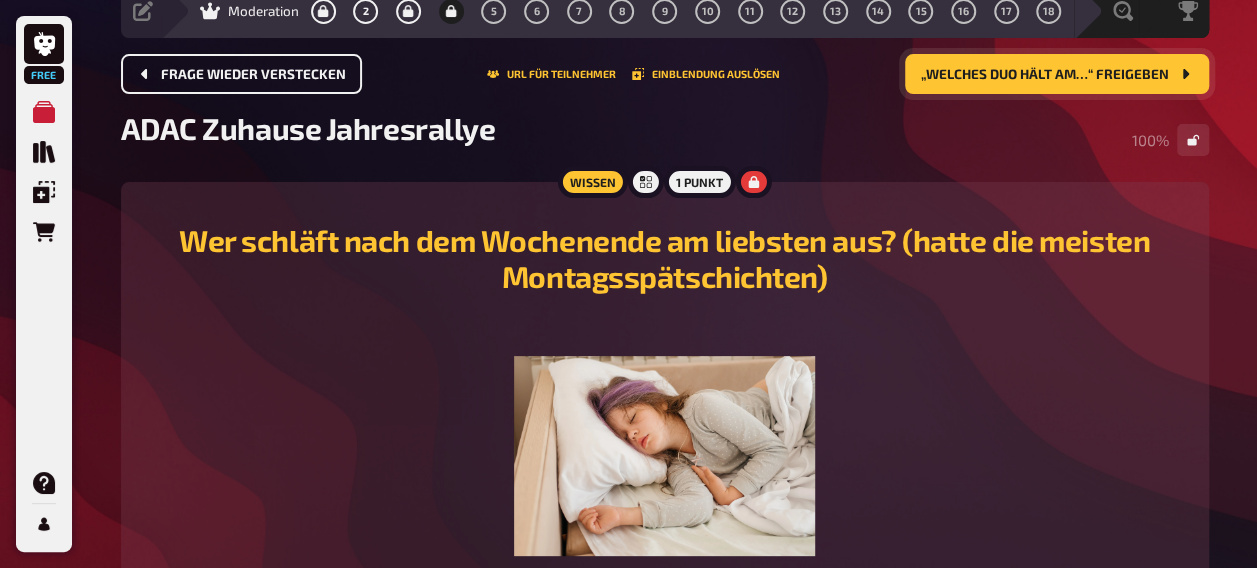 click on "„Welches Duo hält am…“ freigeben" at bounding box center [1045, 75] 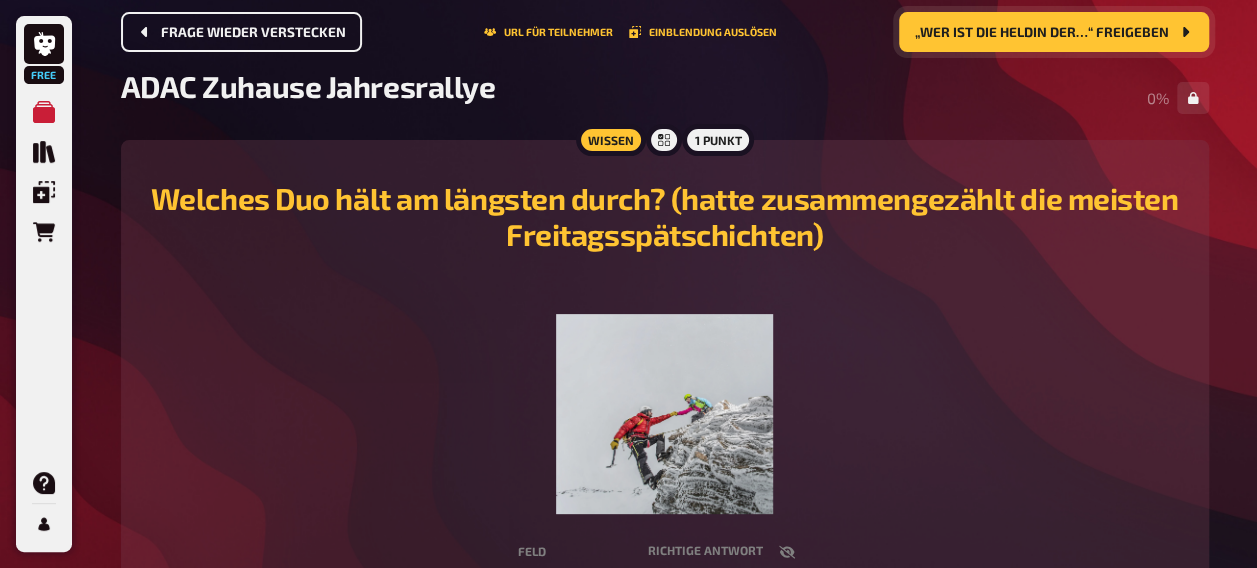 scroll, scrollTop: 129, scrollLeft: 0, axis: vertical 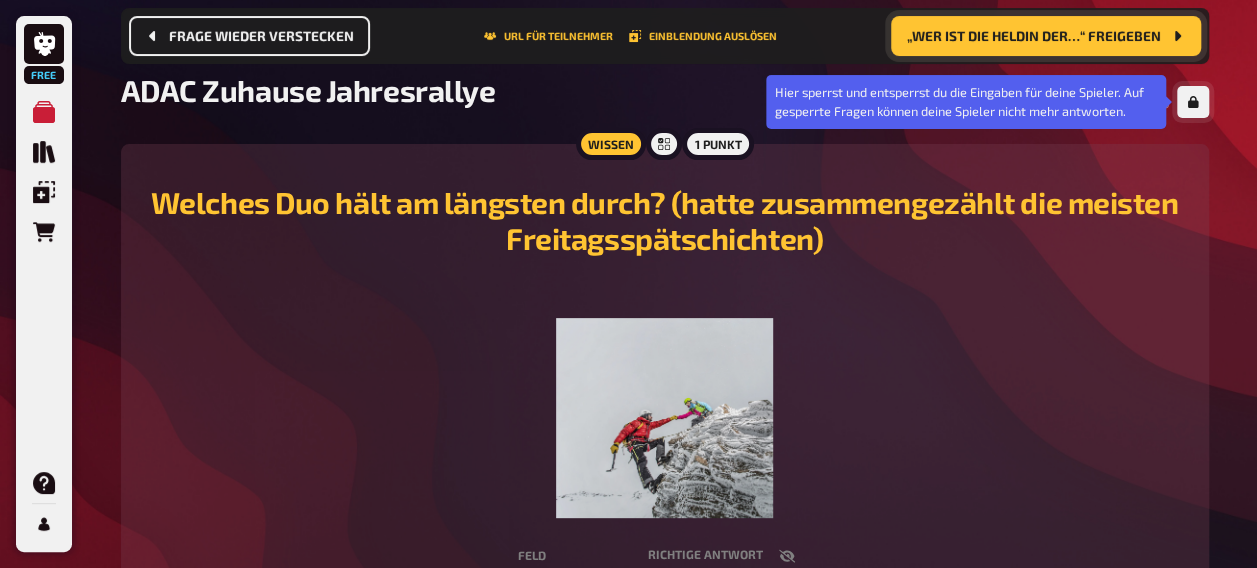 click at bounding box center [1193, 102] 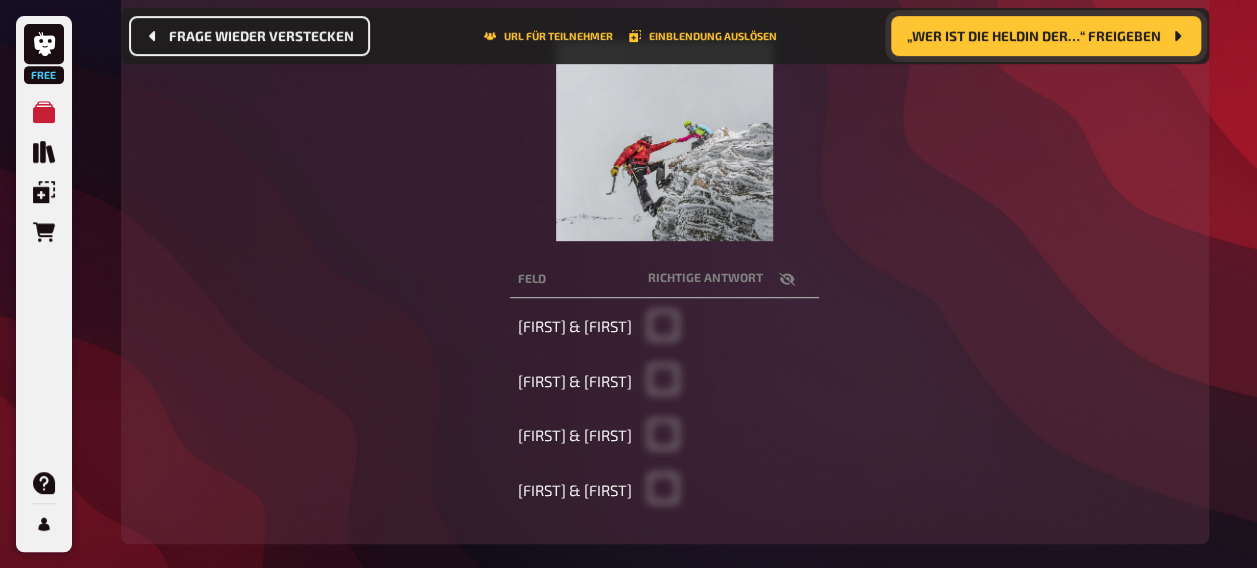 scroll, scrollTop: 420, scrollLeft: 0, axis: vertical 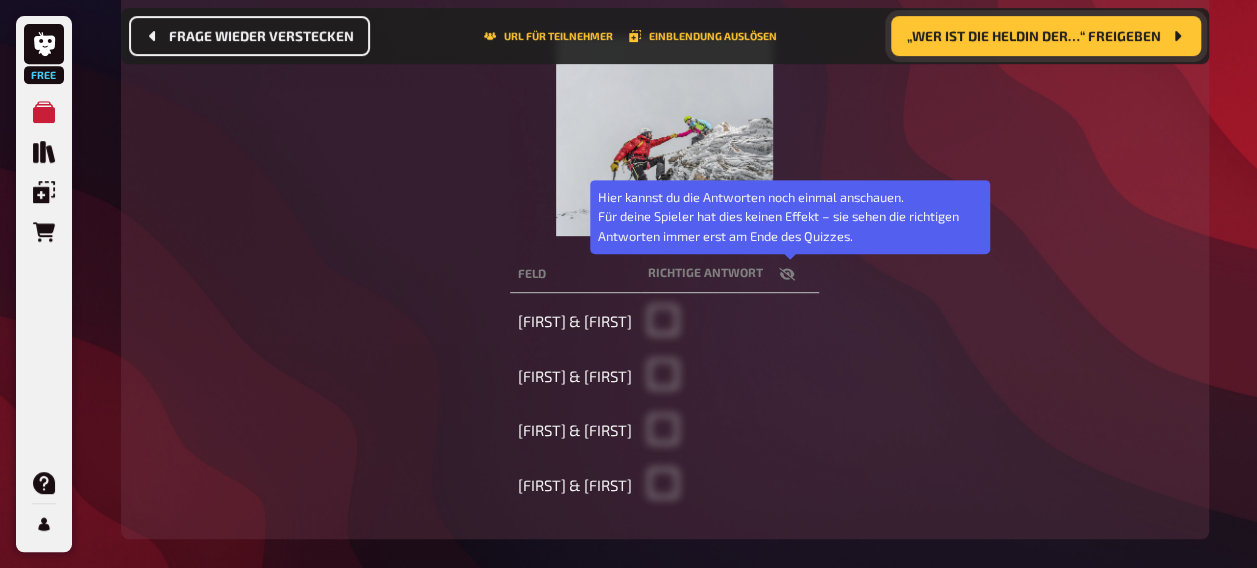 click 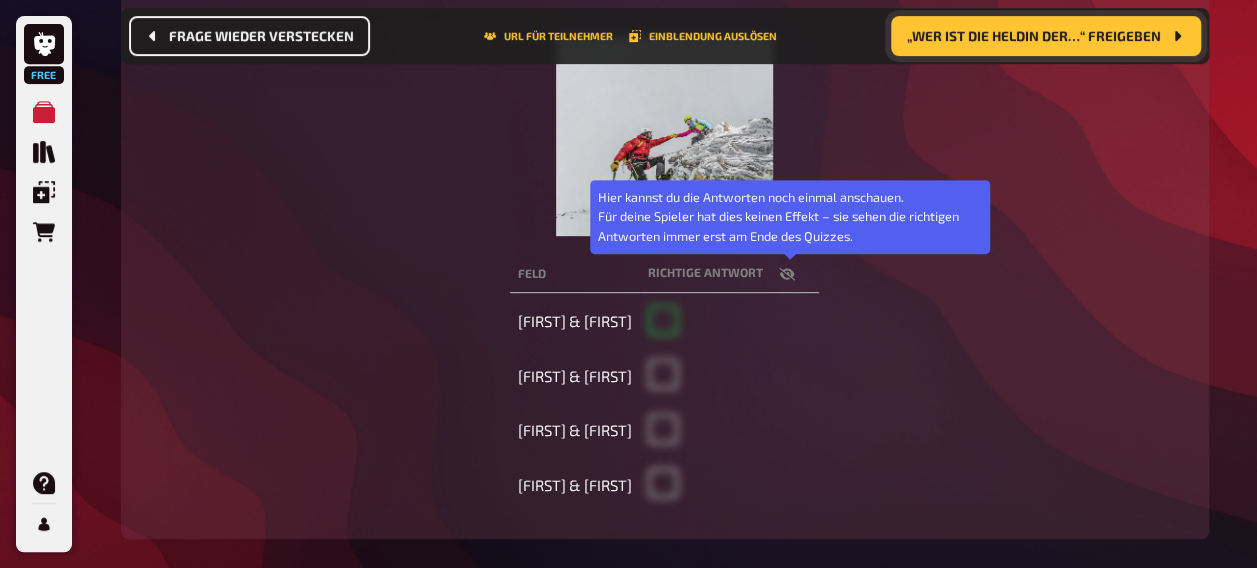 checkbox on "true" 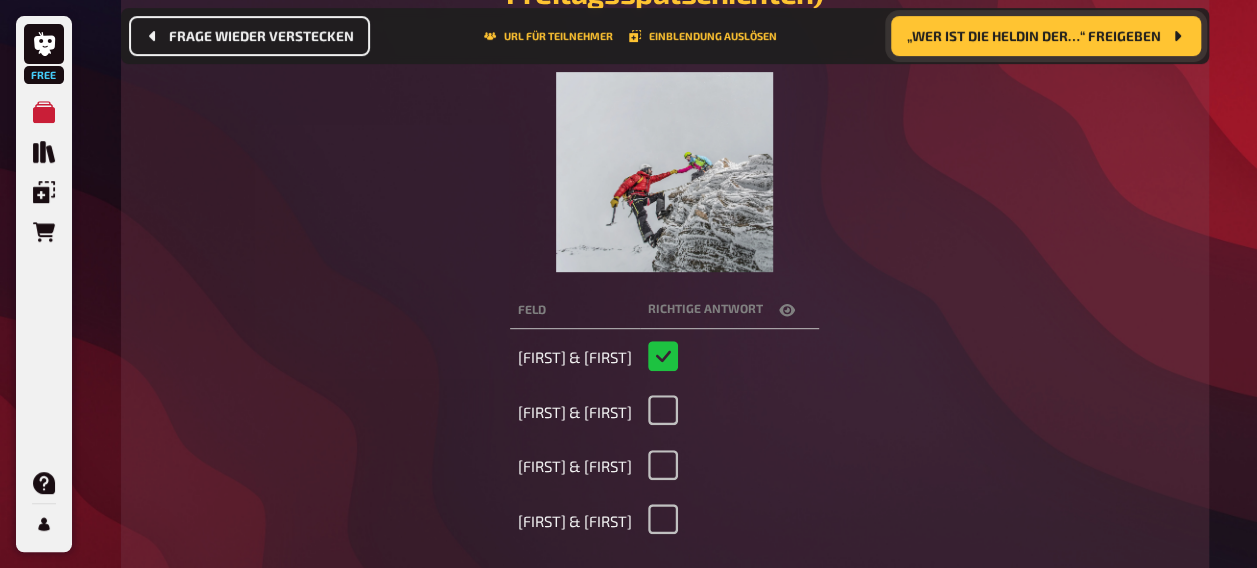 scroll, scrollTop: 383, scrollLeft: 0, axis: vertical 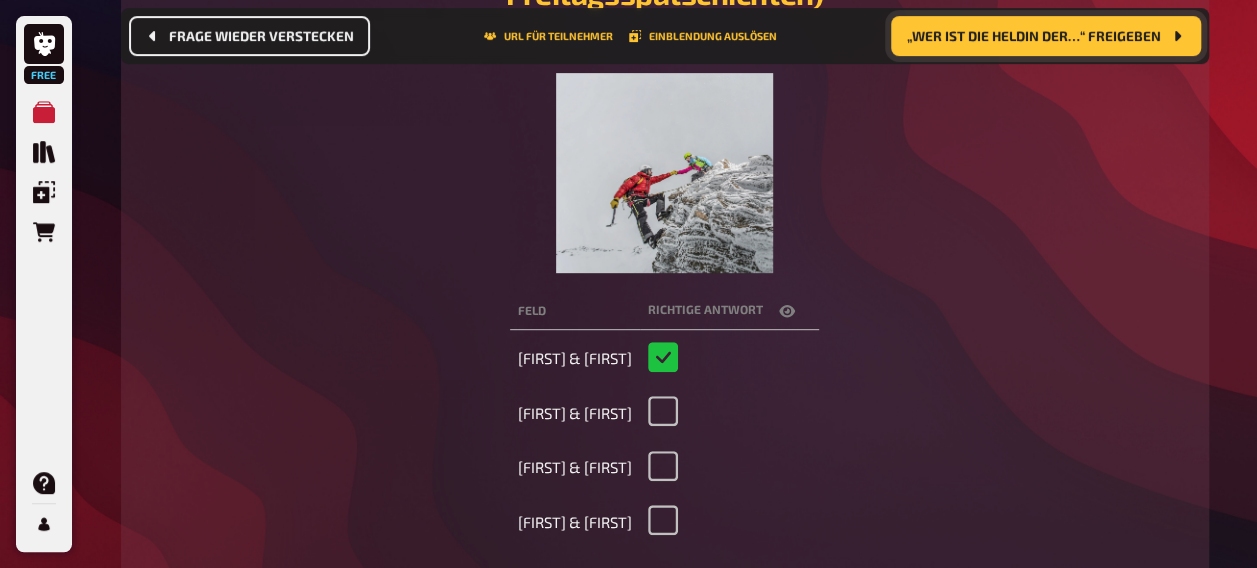 click on "„Wer ist die Heldin der…“ freigeben" at bounding box center [1034, 36] 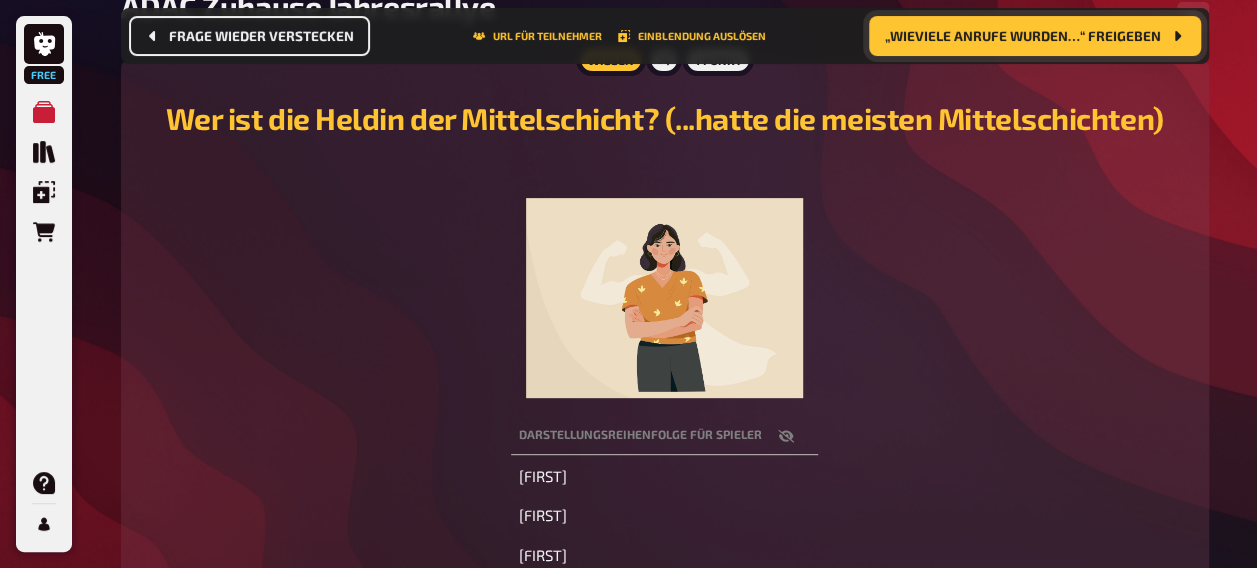 scroll, scrollTop: 383, scrollLeft: 0, axis: vertical 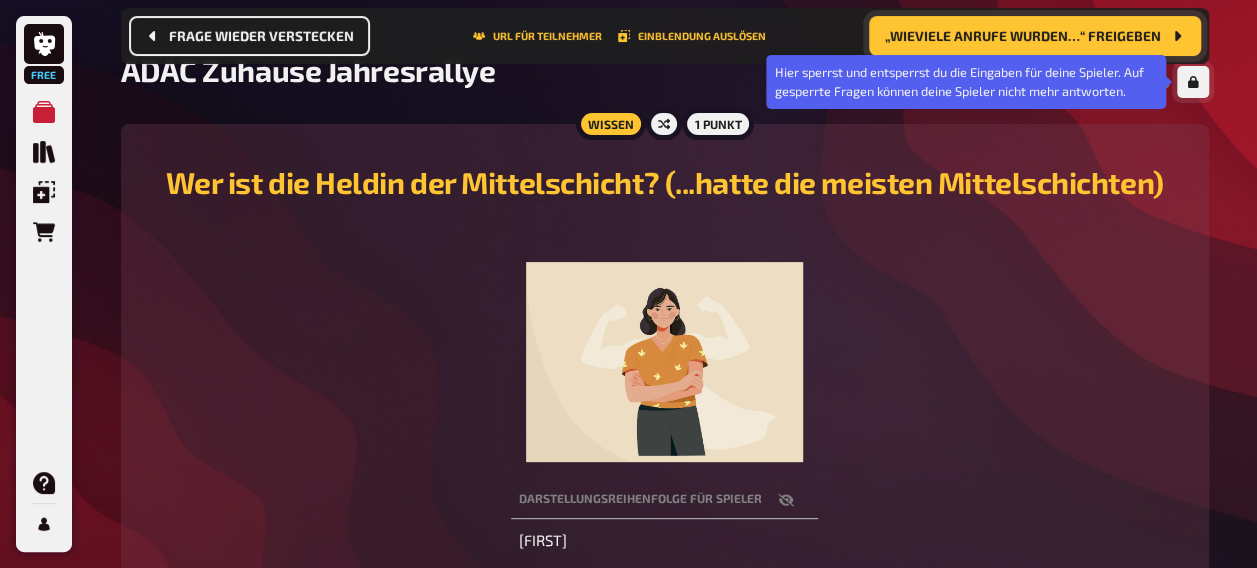 click 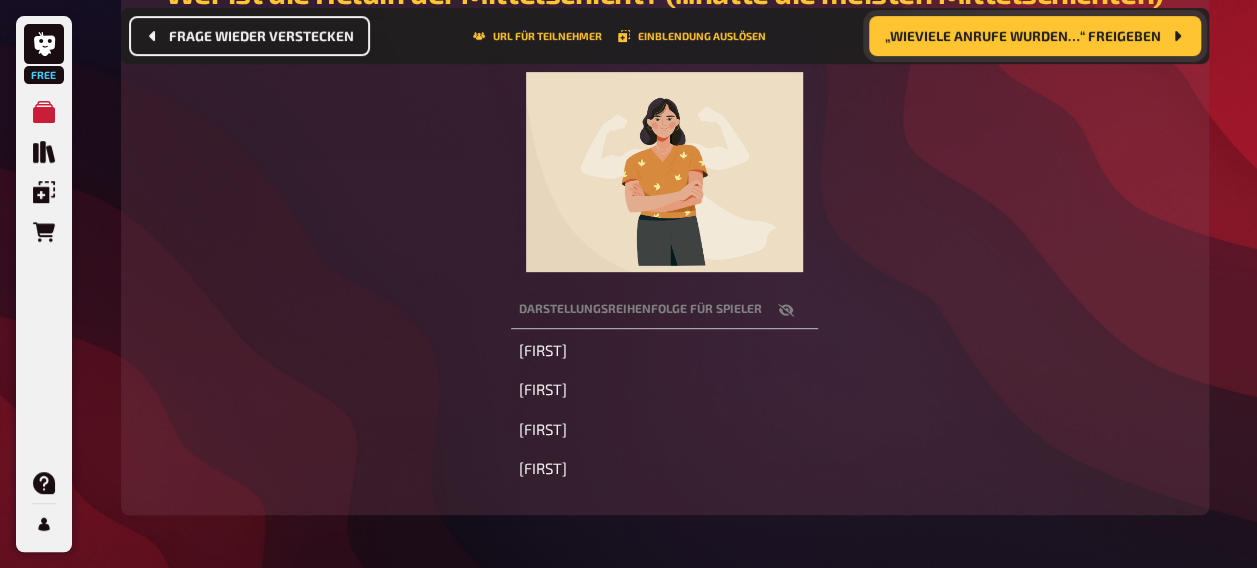 scroll, scrollTop: 352, scrollLeft: 0, axis: vertical 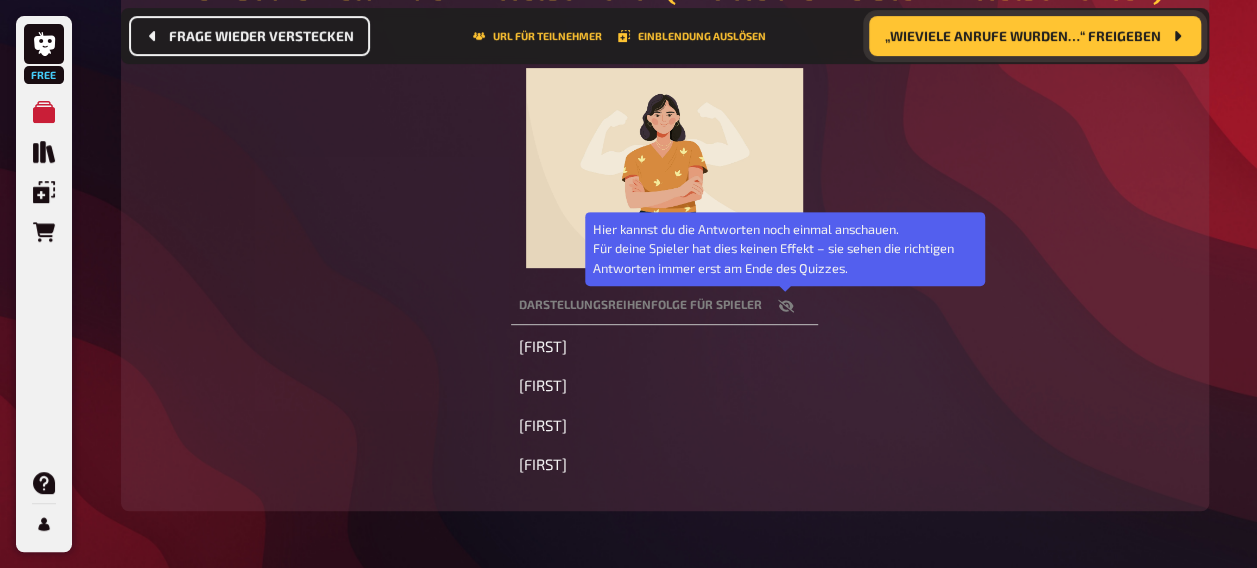 click 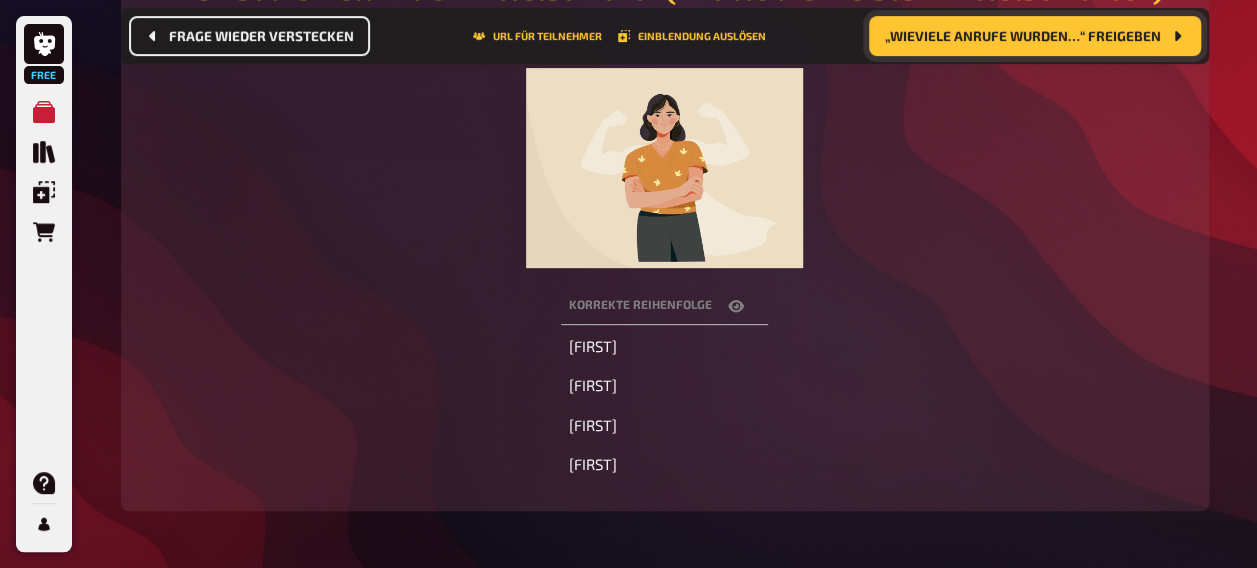 click on "„Wieviele Anrufe wurden…“ freigeben" at bounding box center (1023, 36) 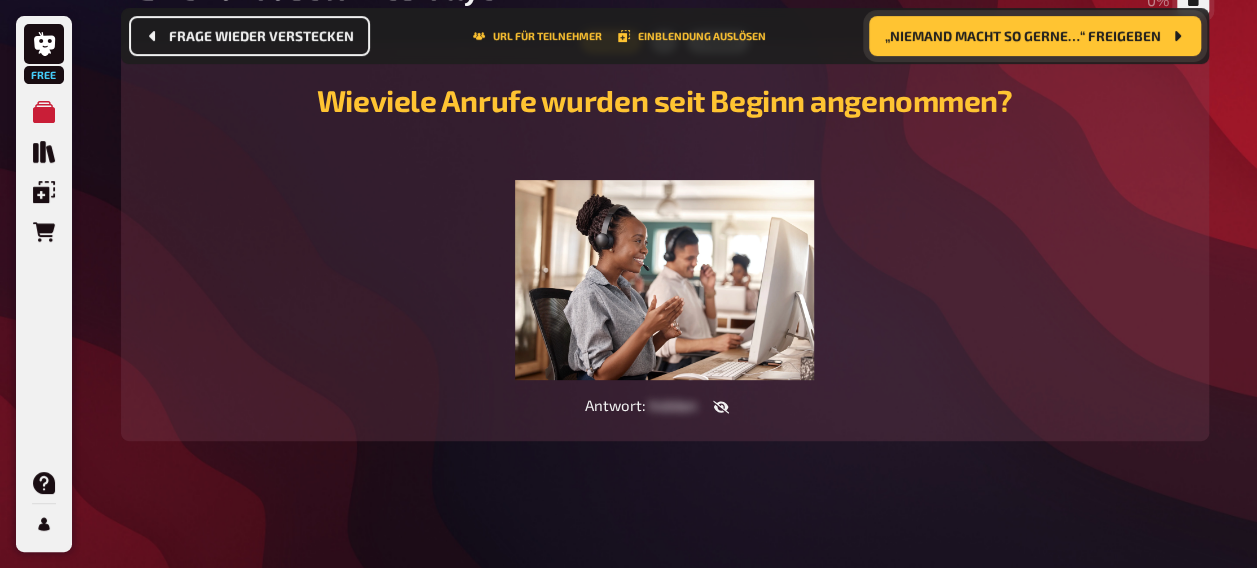 scroll, scrollTop: 240, scrollLeft: 0, axis: vertical 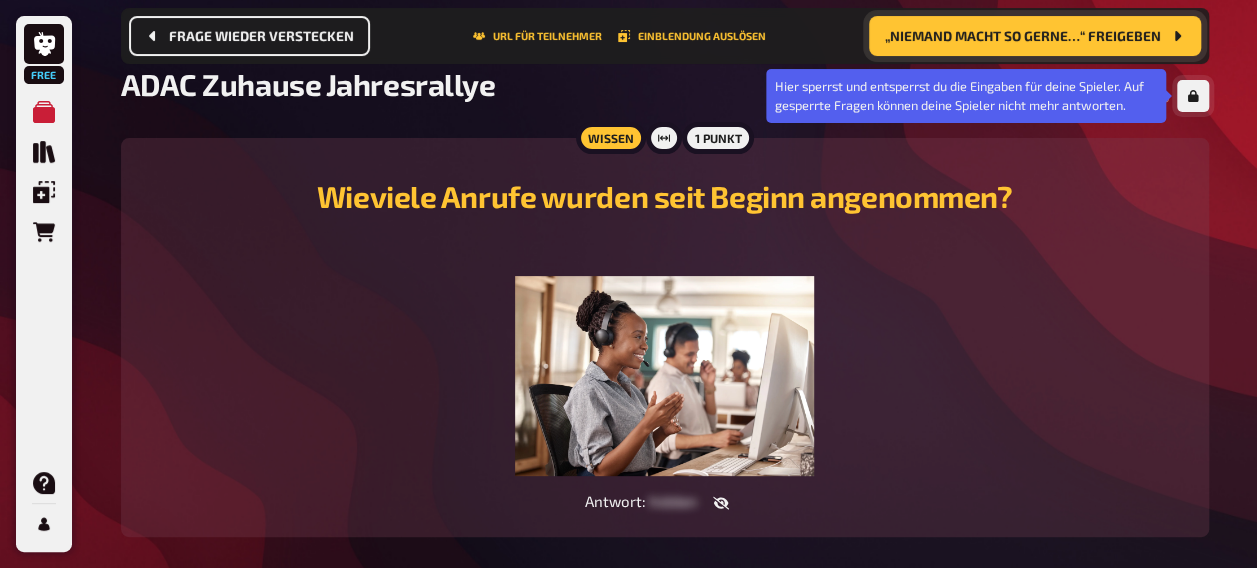 click at bounding box center (1193, 96) 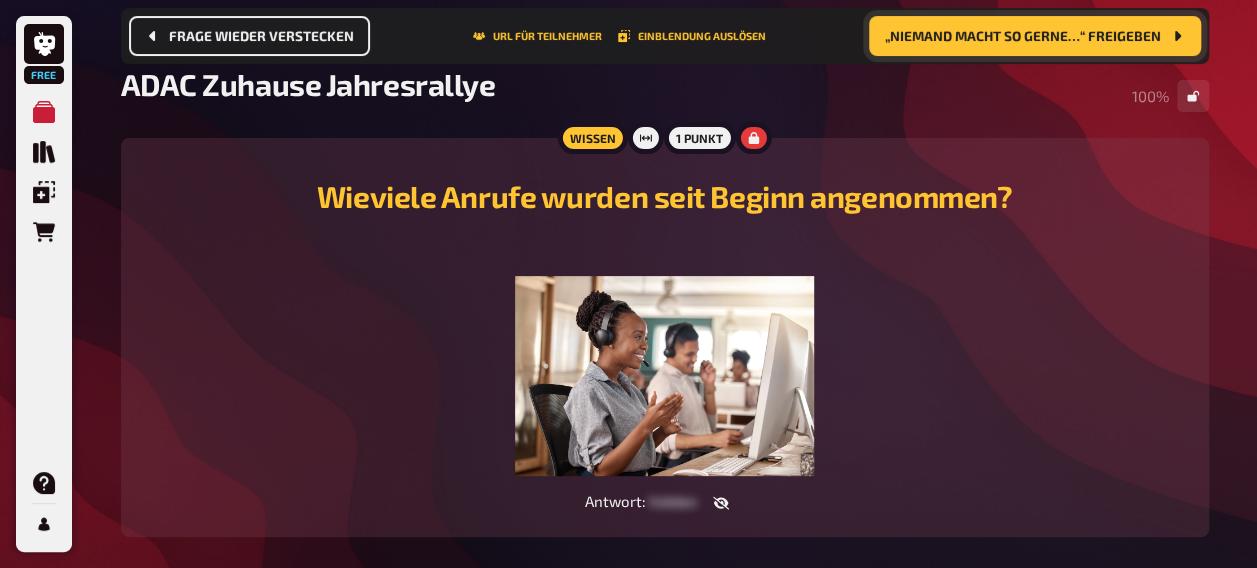 click 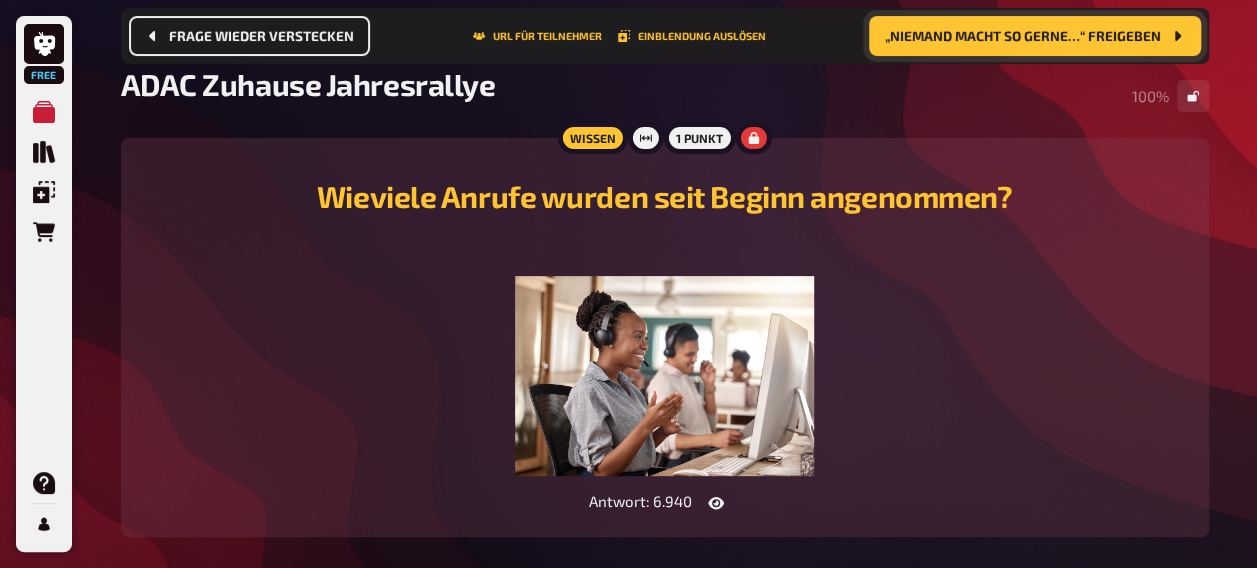 click on "„Niemand macht so gerne…“ freigeben" at bounding box center [1035, 36] 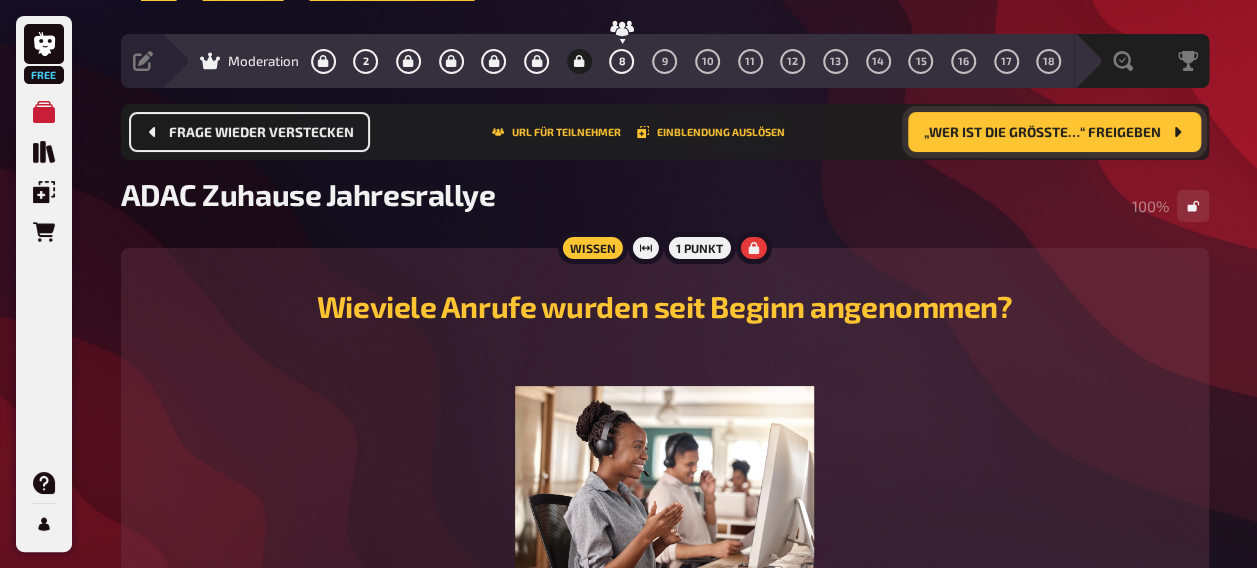 scroll, scrollTop: 128, scrollLeft: 0, axis: vertical 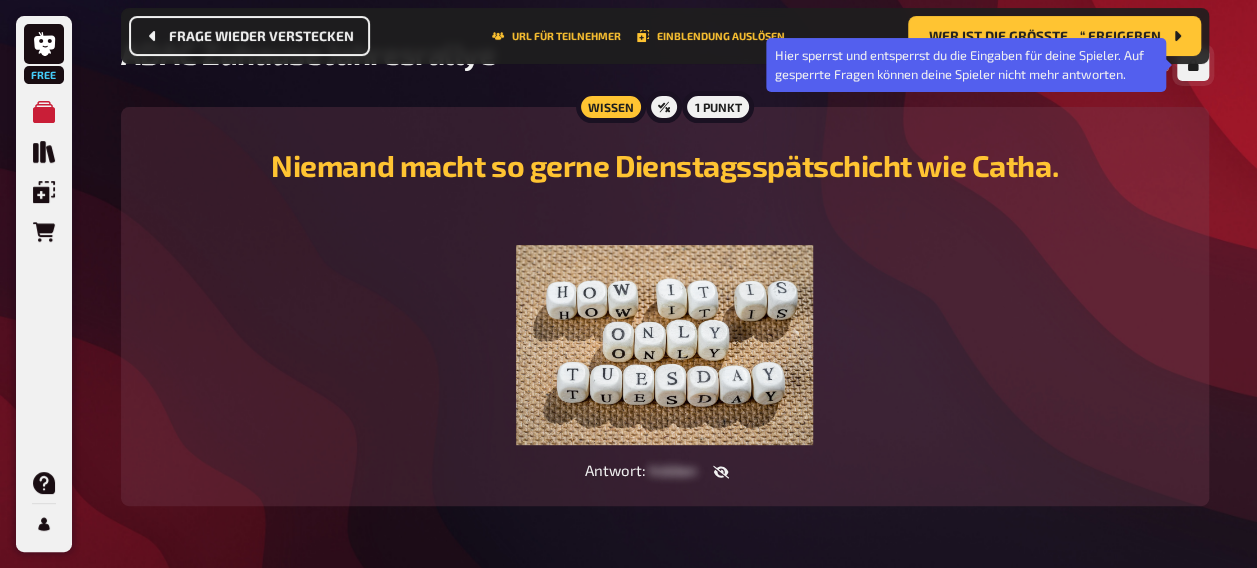 click 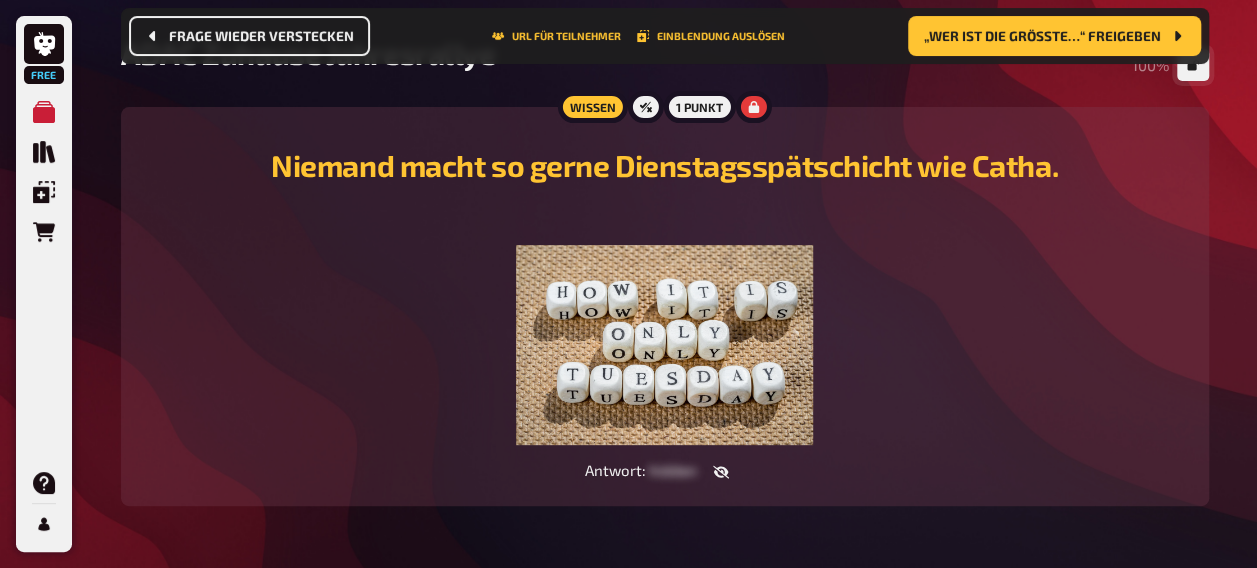 click 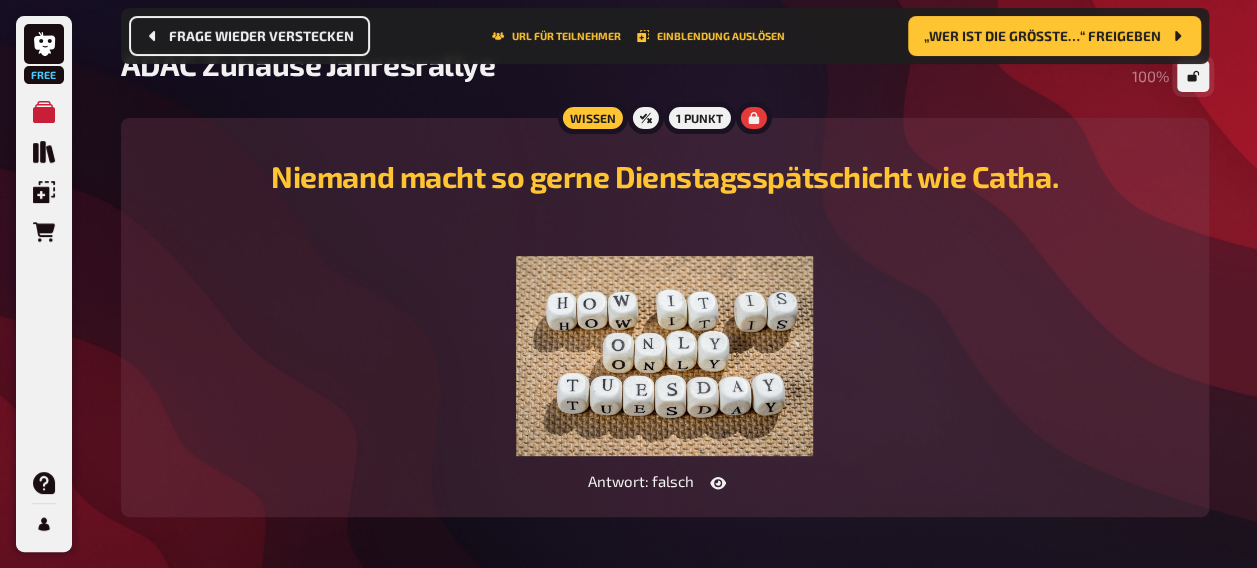 scroll, scrollTop: 159, scrollLeft: 0, axis: vertical 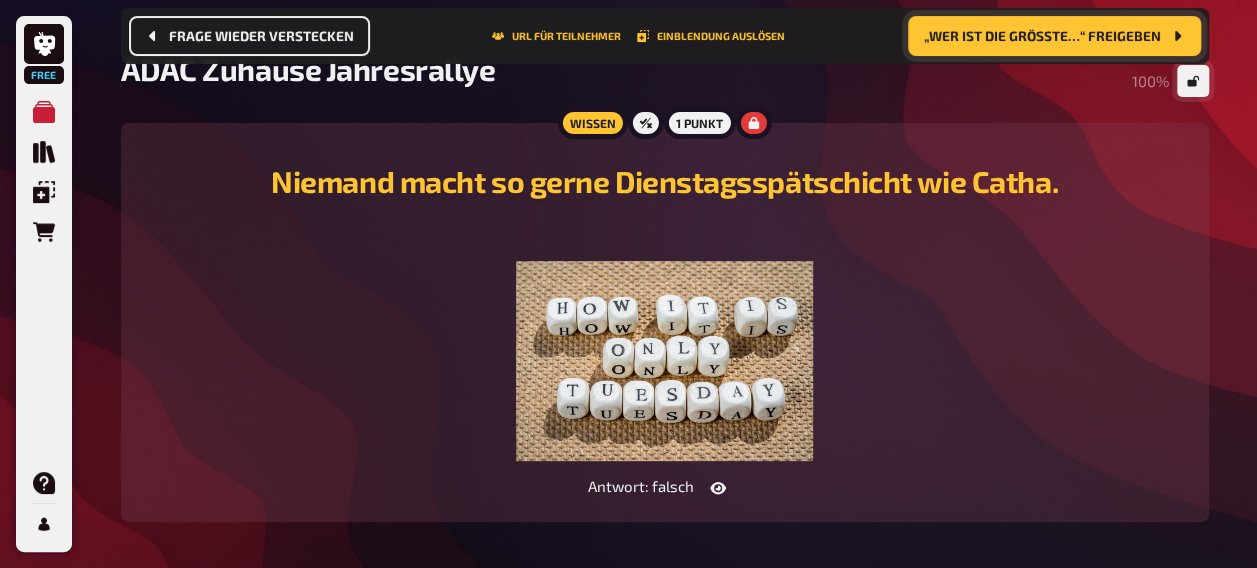 click on "„Wer ist die größte…“ freigeben" at bounding box center (1042, 36) 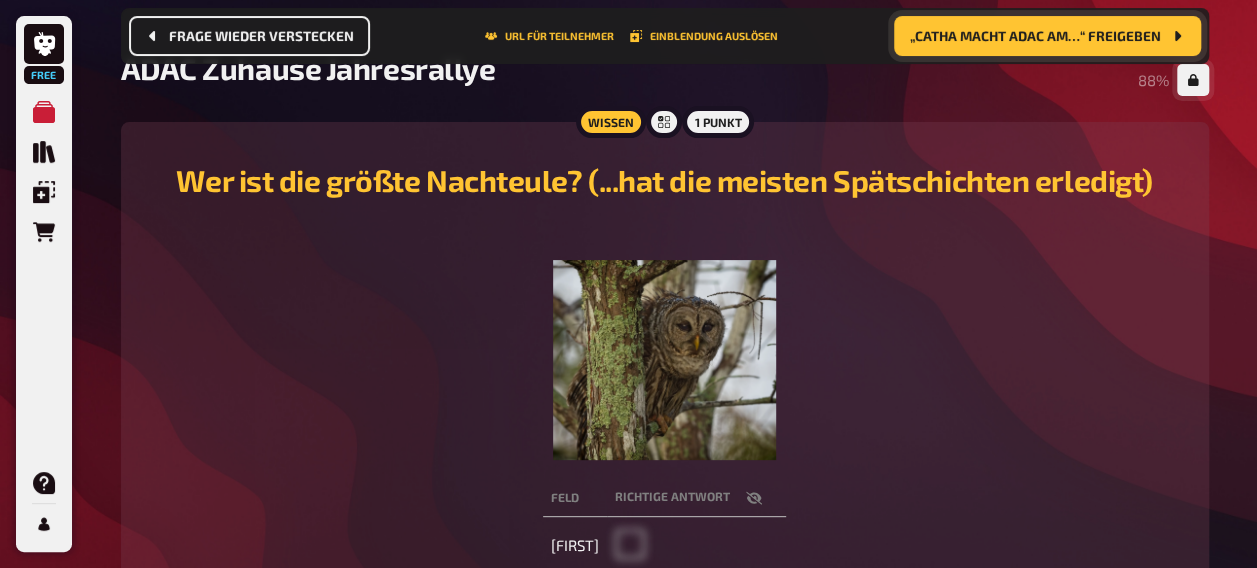 scroll, scrollTop: 155, scrollLeft: 0, axis: vertical 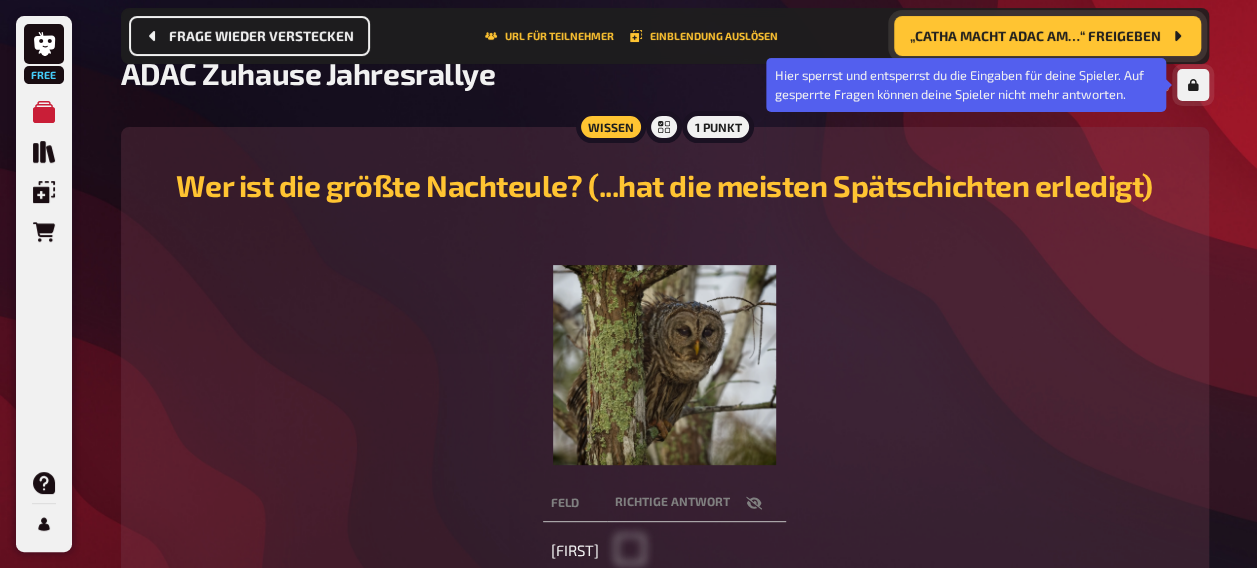click 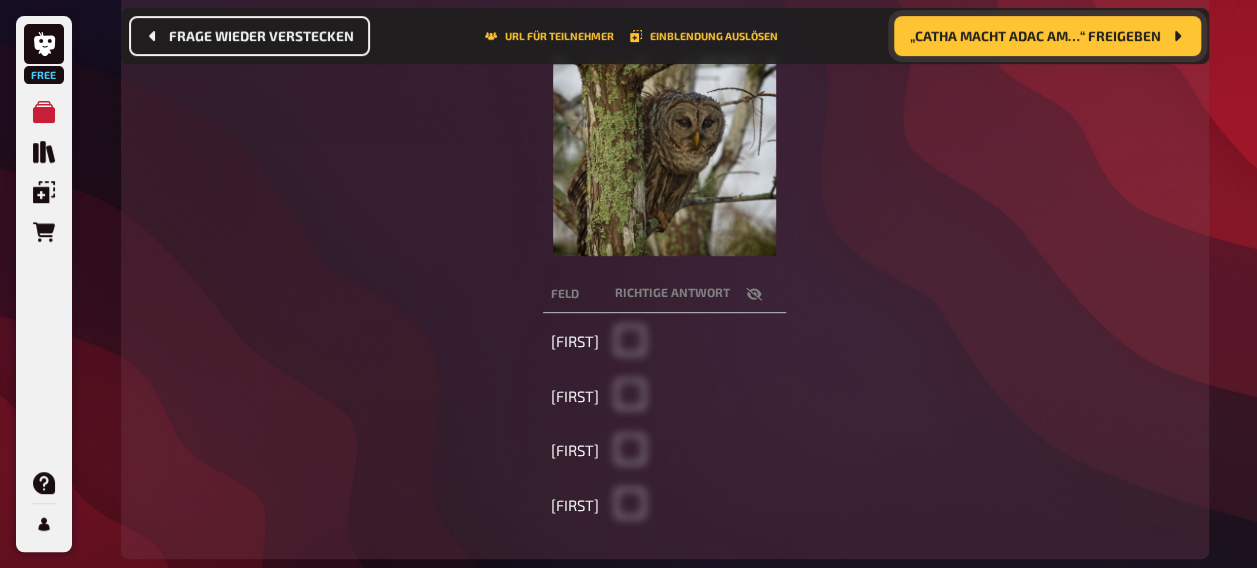 scroll, scrollTop: 366, scrollLeft: 0, axis: vertical 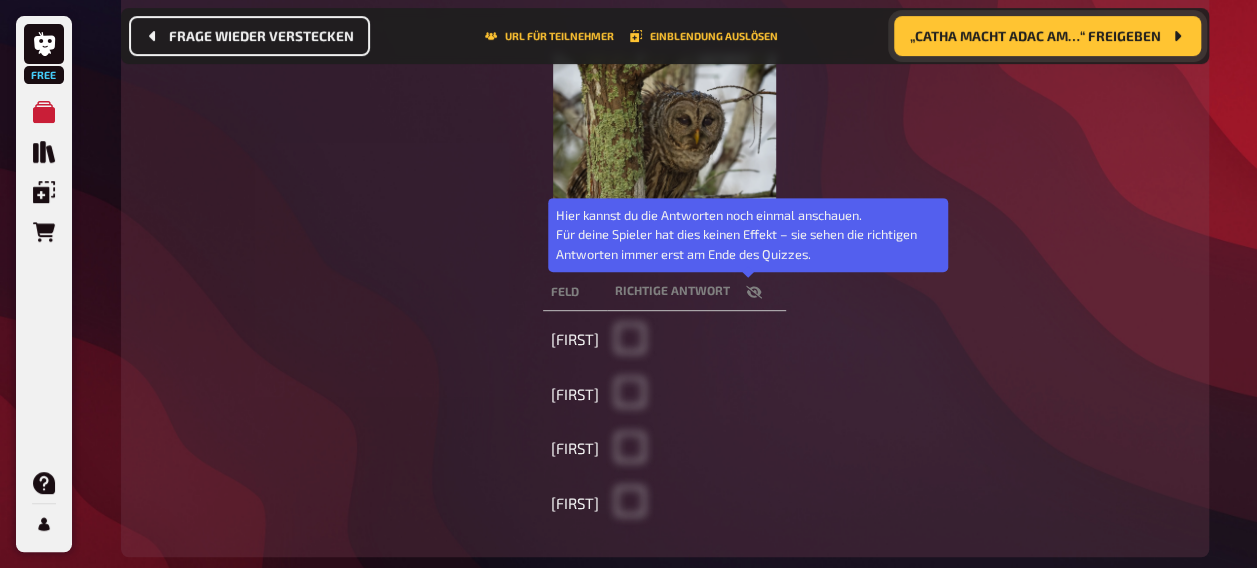 click 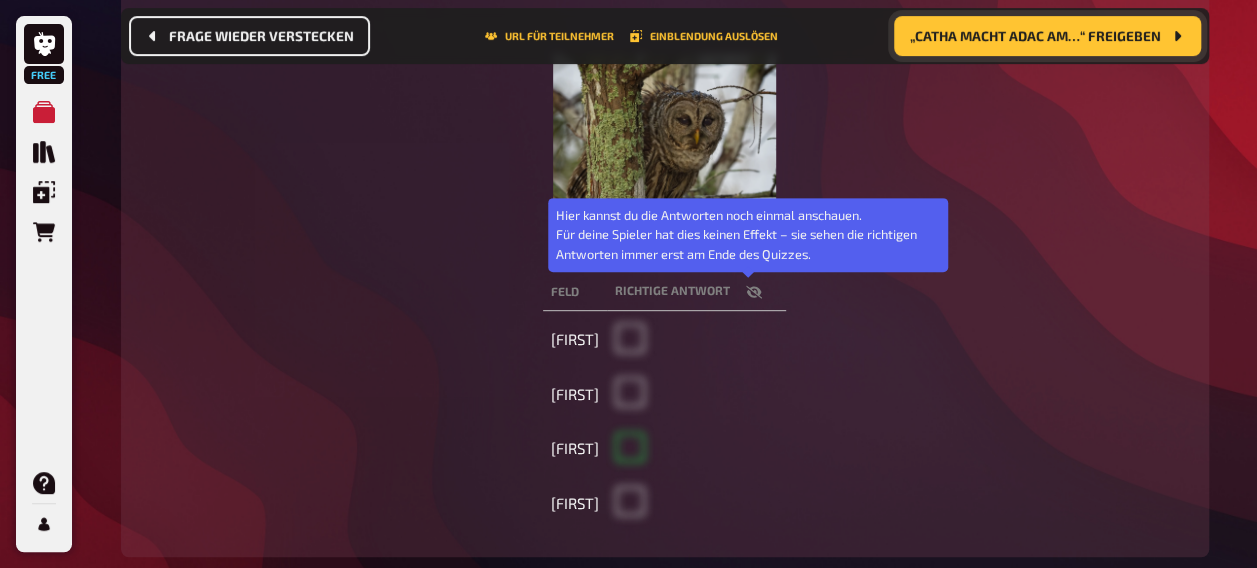 checkbox on "true" 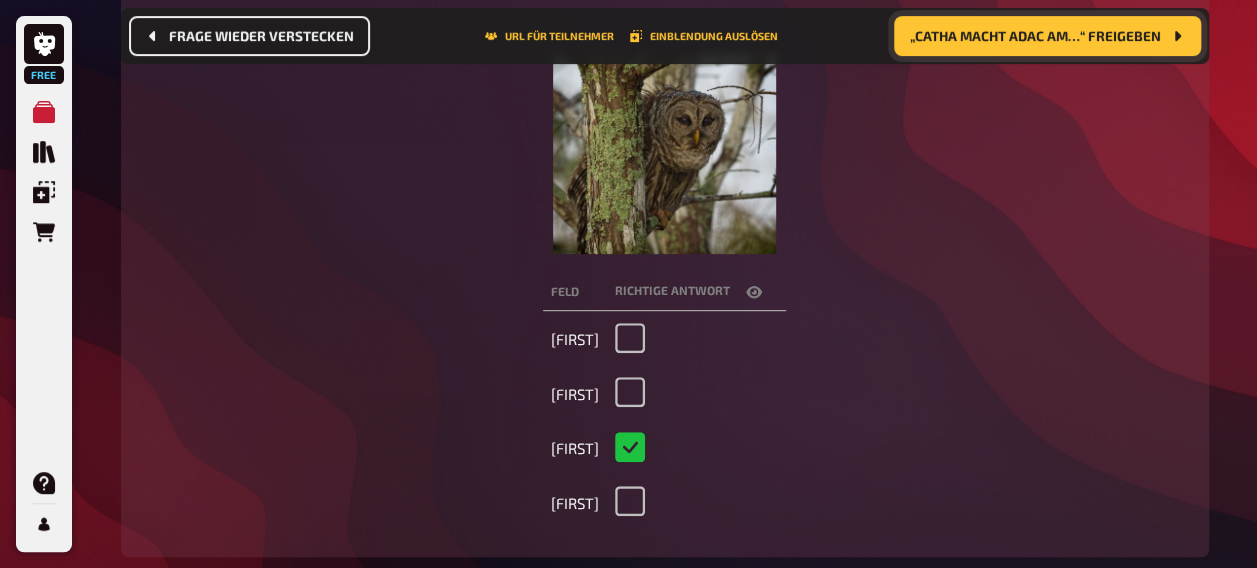 click on "„Catha macht ADAC am…“ freigeben" at bounding box center [1047, 36] 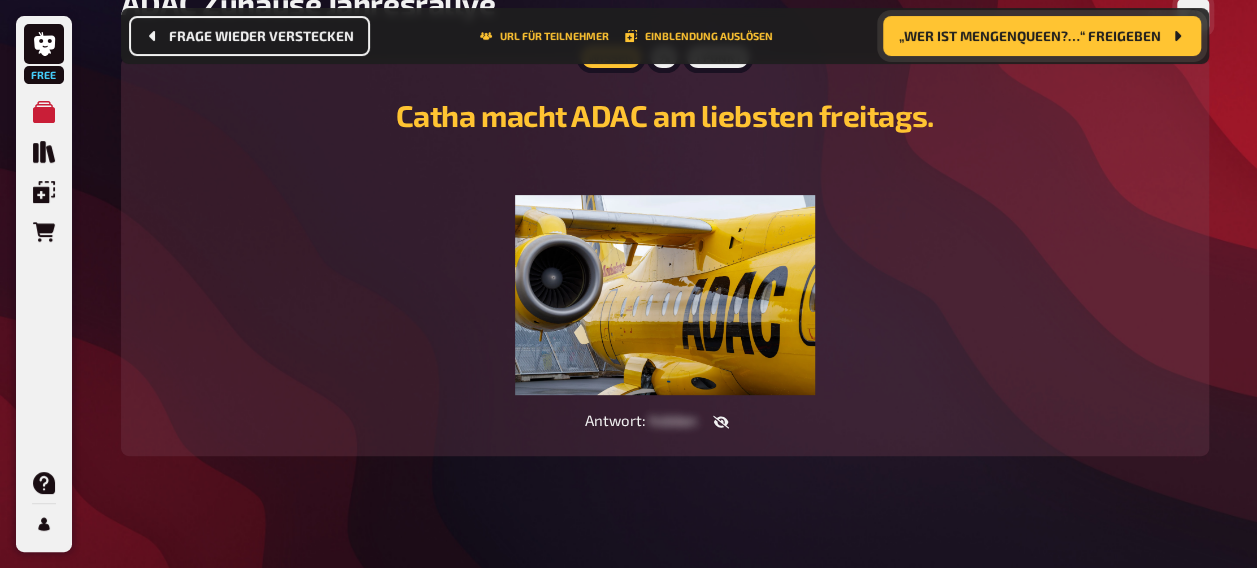 scroll, scrollTop: 240, scrollLeft: 0, axis: vertical 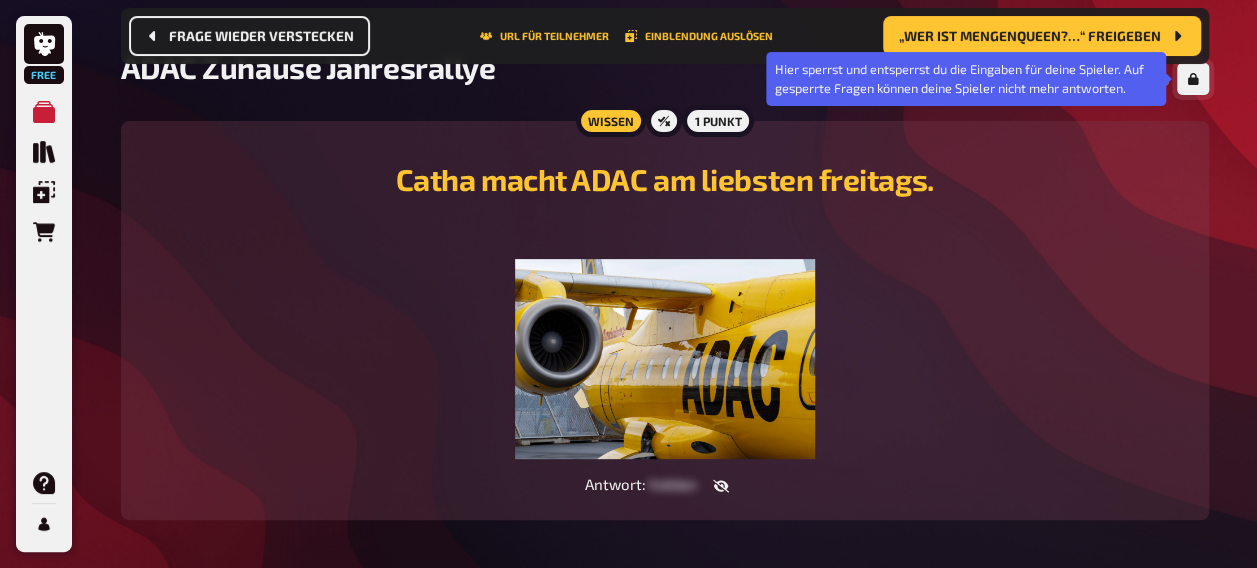 click at bounding box center [1193, 79] 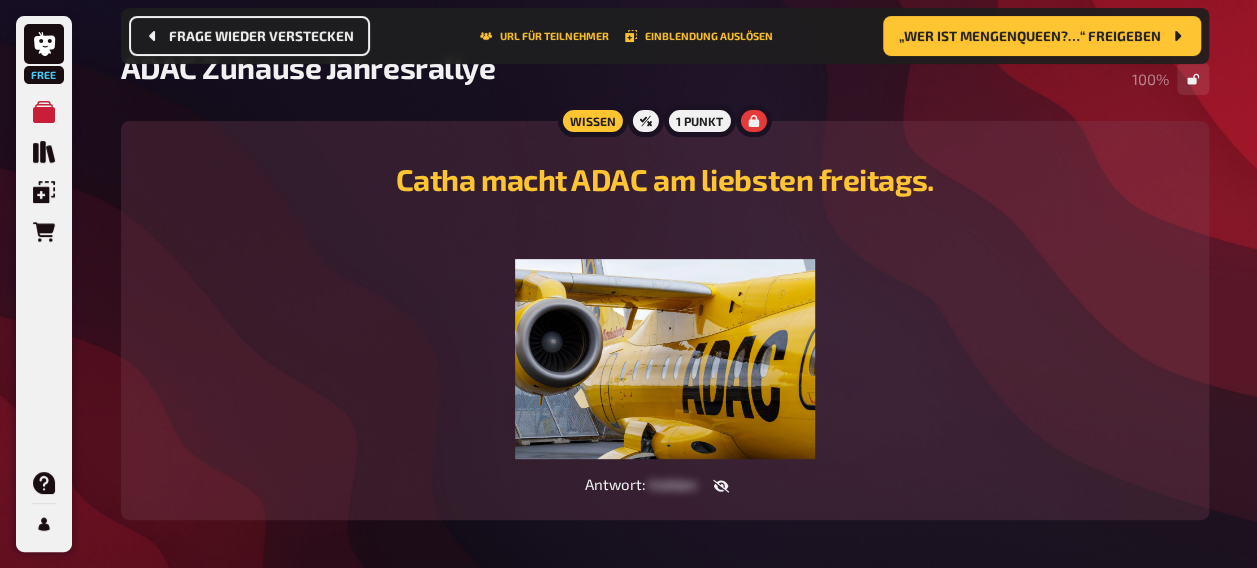 click 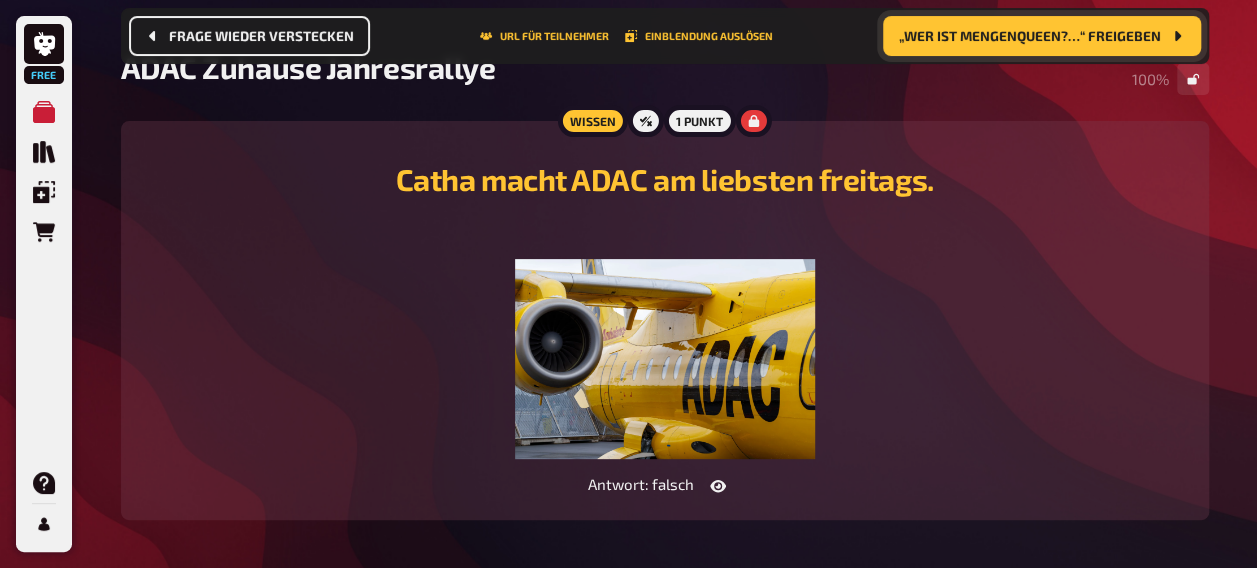 click on "„Wer ist Mengenqueen?…“ freigeben" at bounding box center [1030, 36] 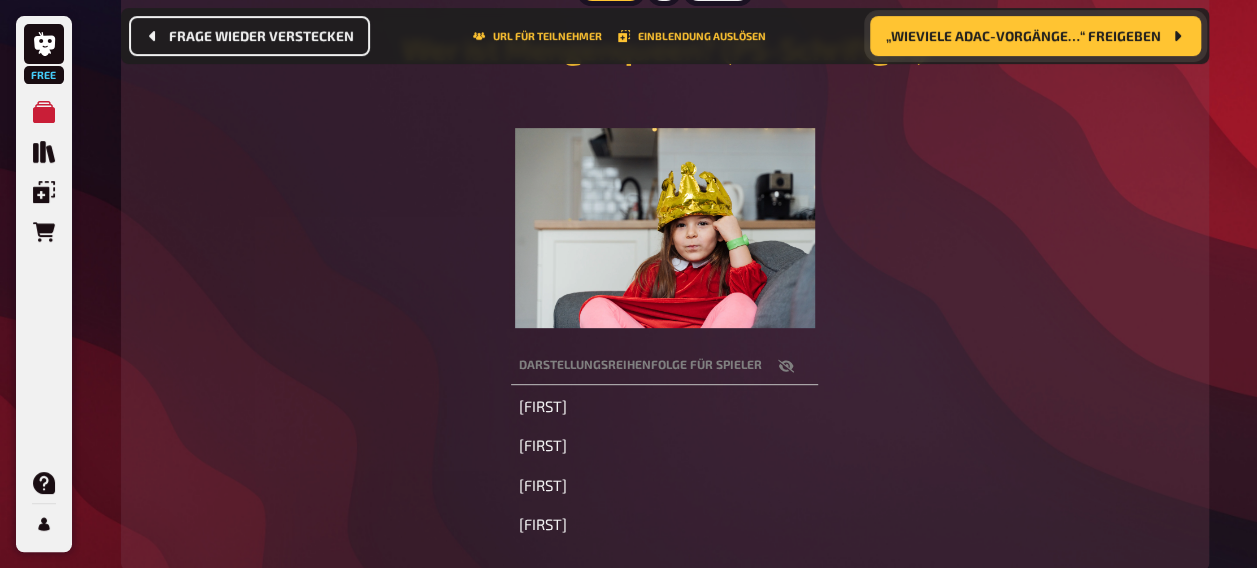 scroll, scrollTop: 300, scrollLeft: 0, axis: vertical 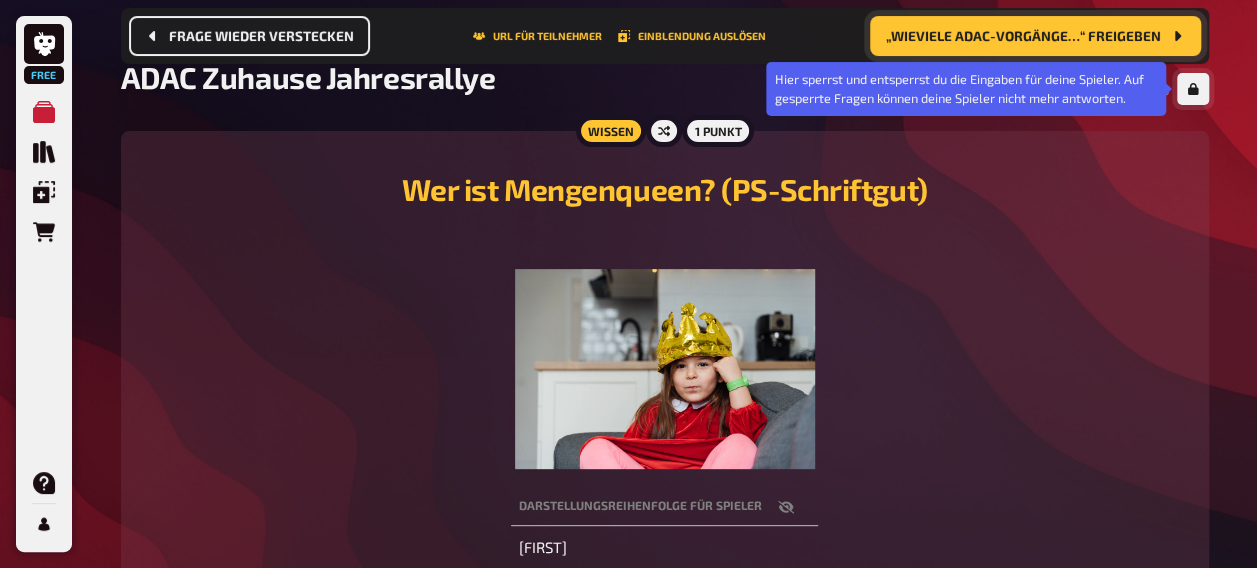 click 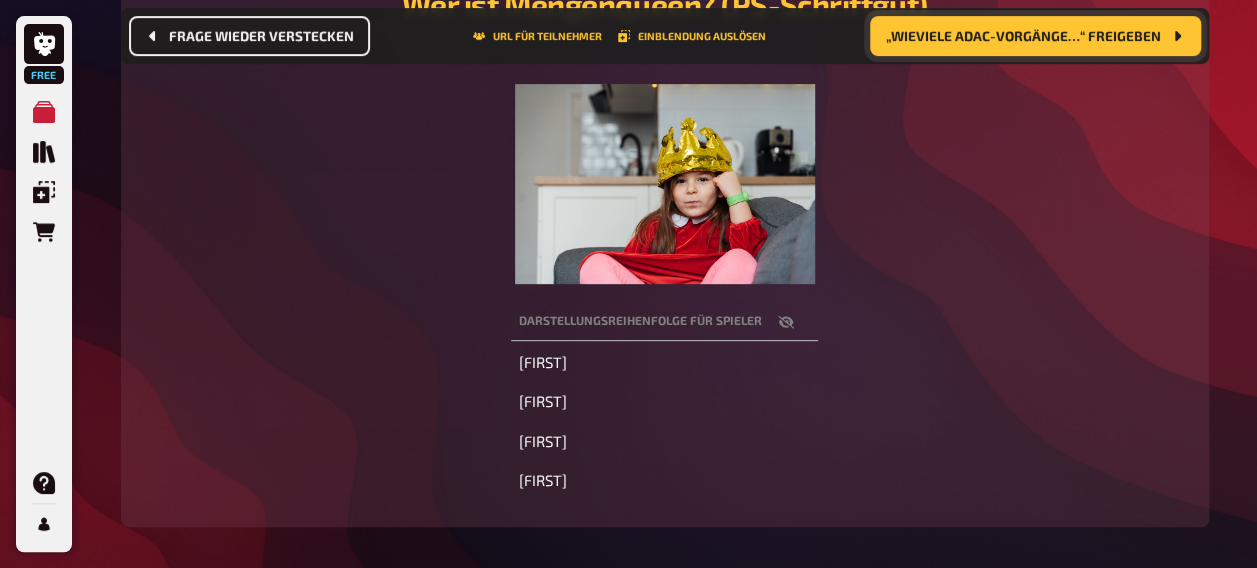 scroll, scrollTop: 338, scrollLeft: 0, axis: vertical 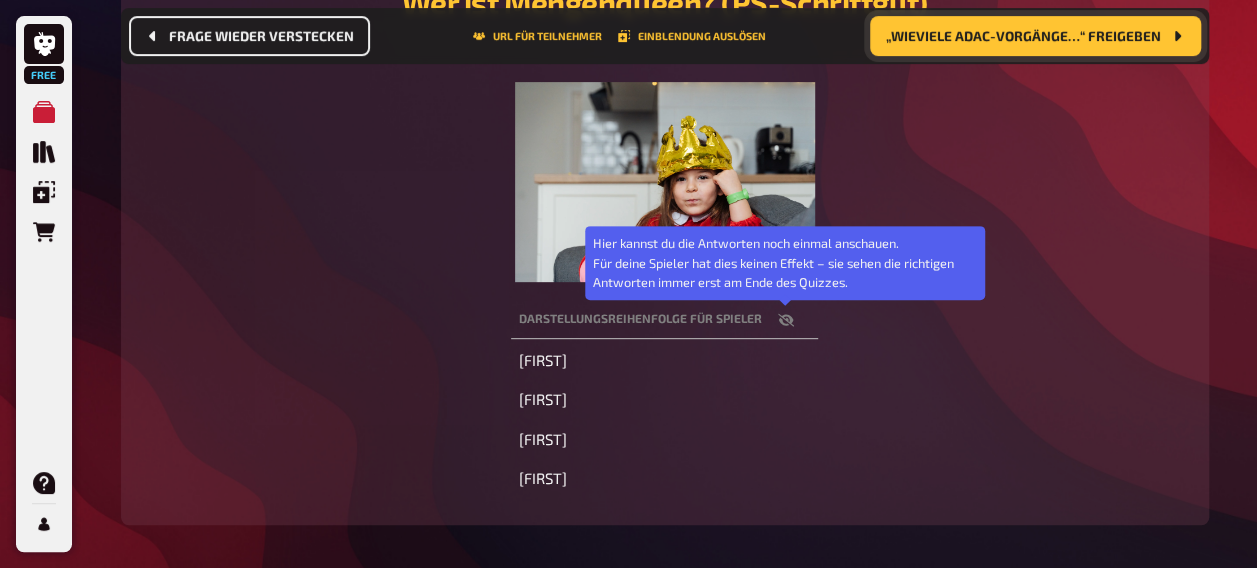 click 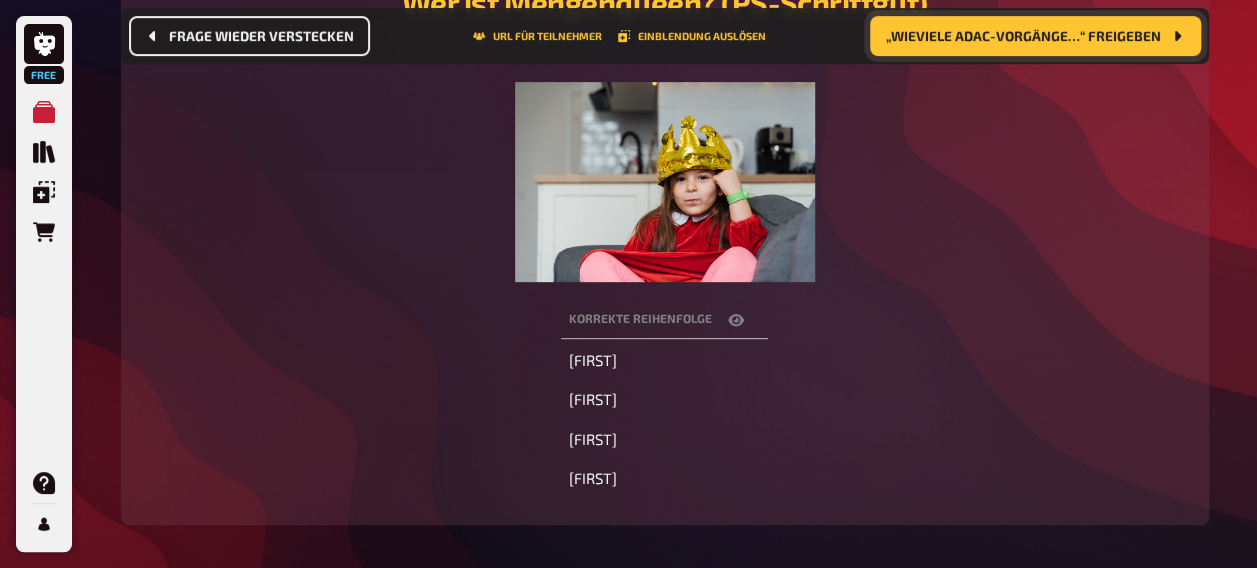 click on "„Wieviele ADAC-Vorgänge…“ freigeben" at bounding box center (1035, 36) 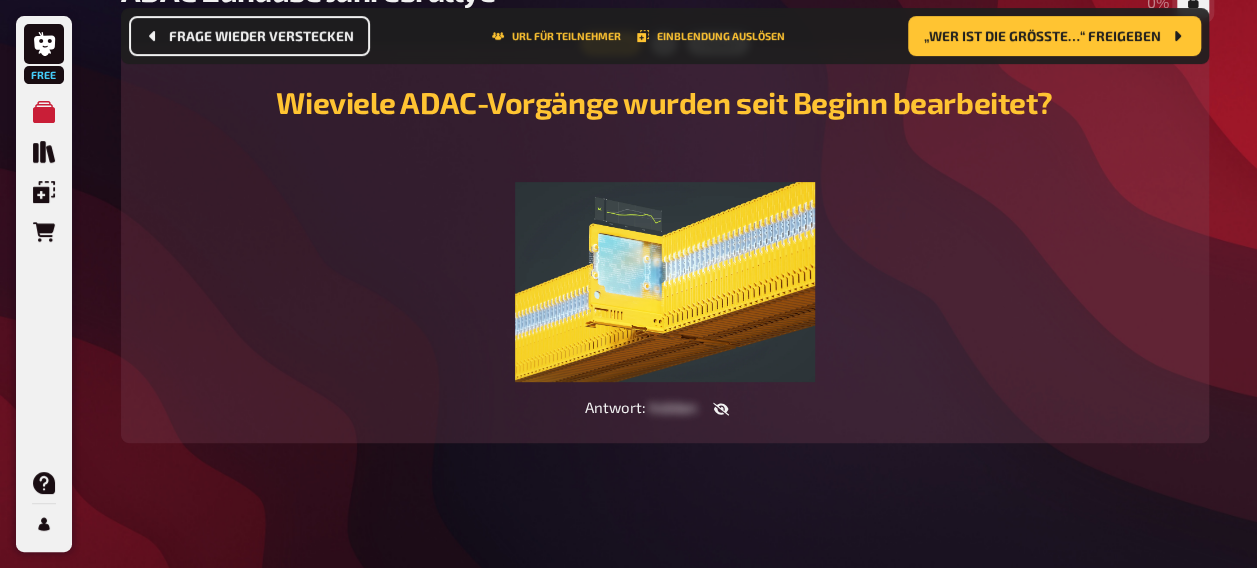scroll, scrollTop: 240, scrollLeft: 0, axis: vertical 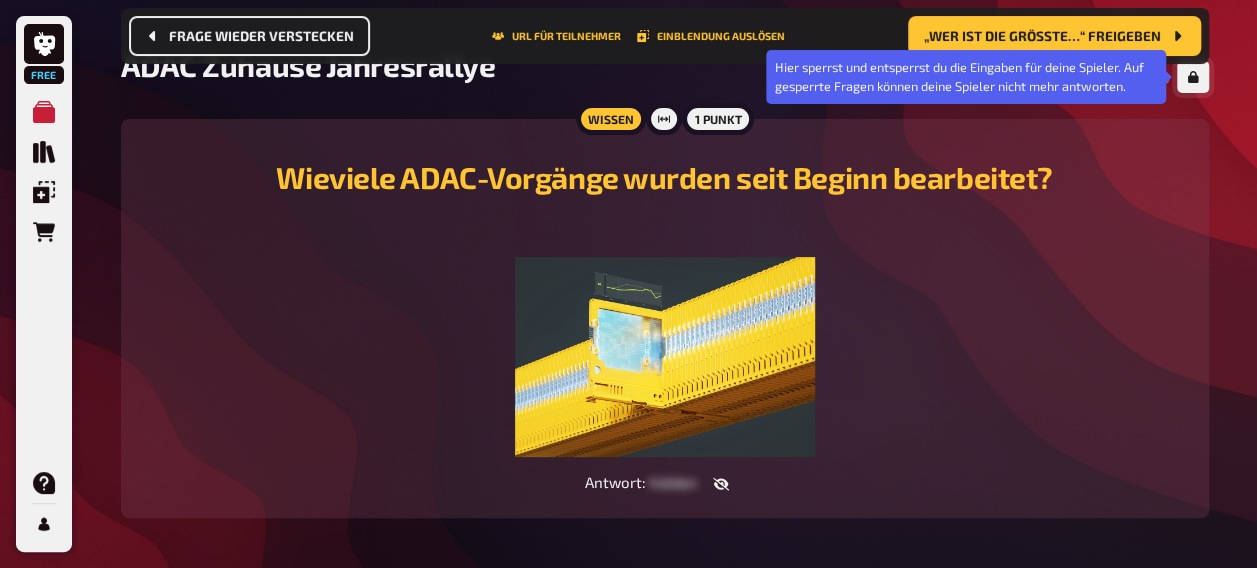 click at bounding box center [1193, 77] 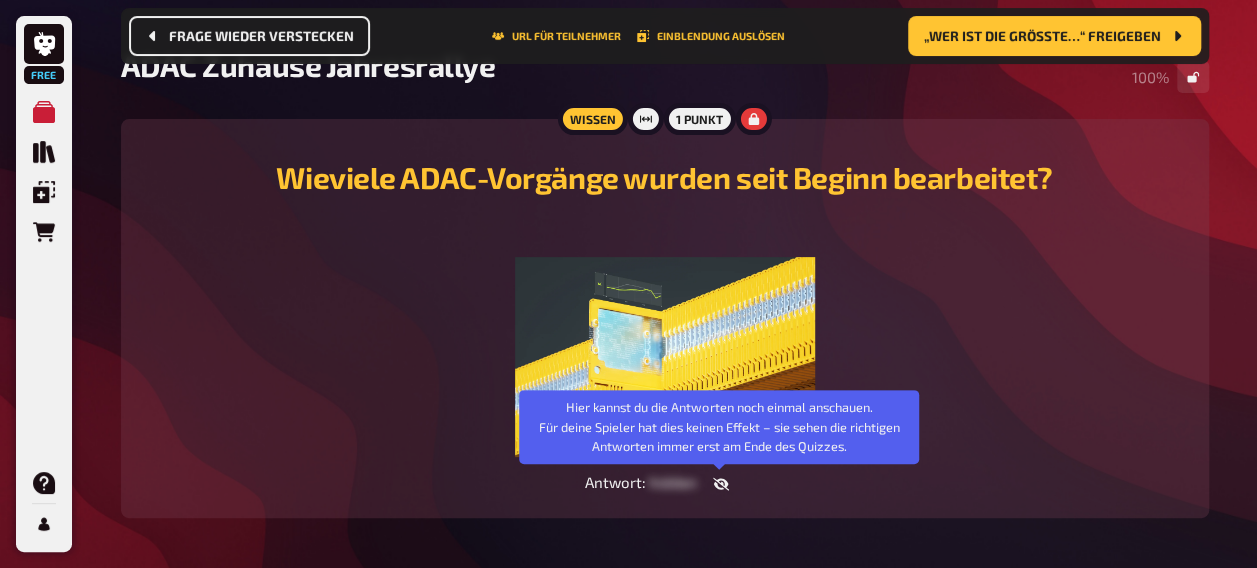 click 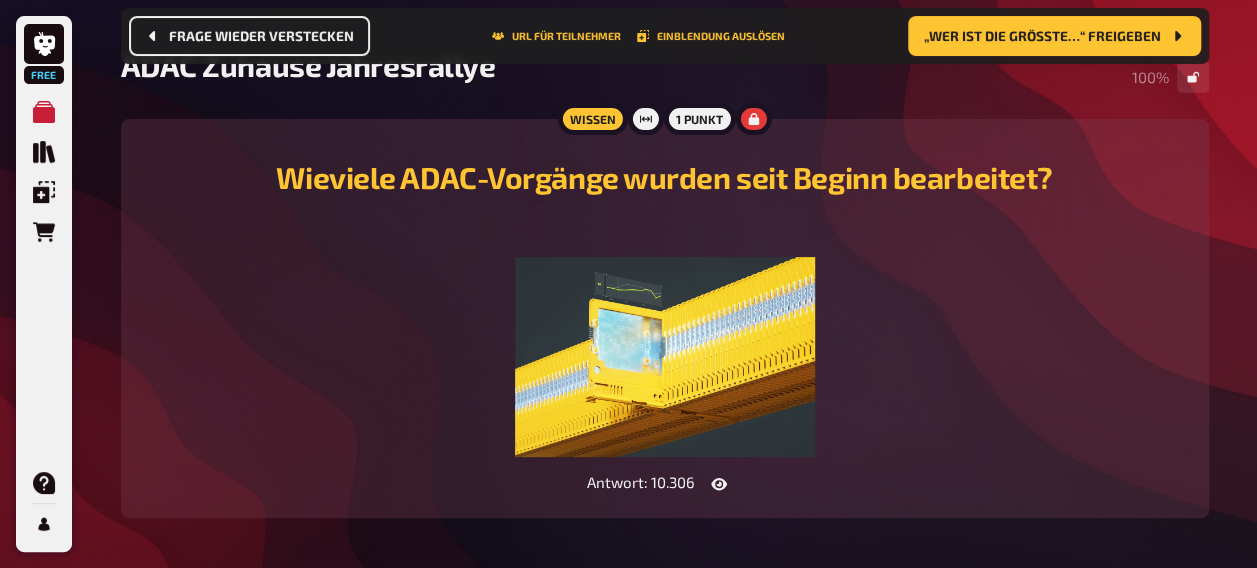 drag, startPoint x: 1119, startPoint y: 353, endPoint x: 1116, endPoint y: 298, distance: 55.081757 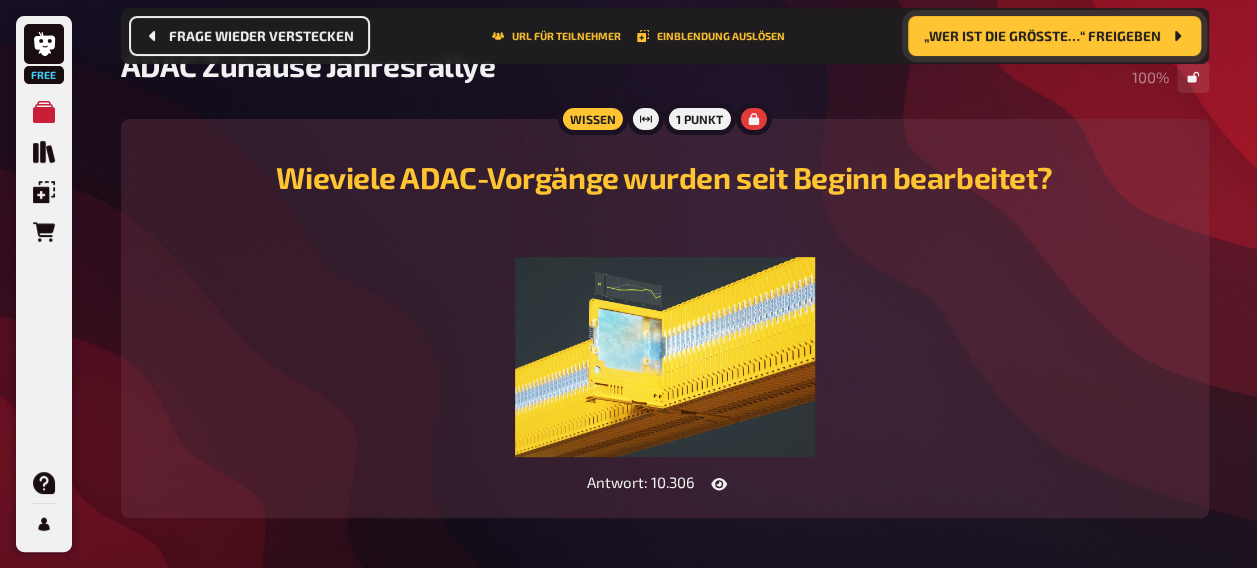 click on "„Wer ist die größte…“ freigeben" at bounding box center (1054, 36) 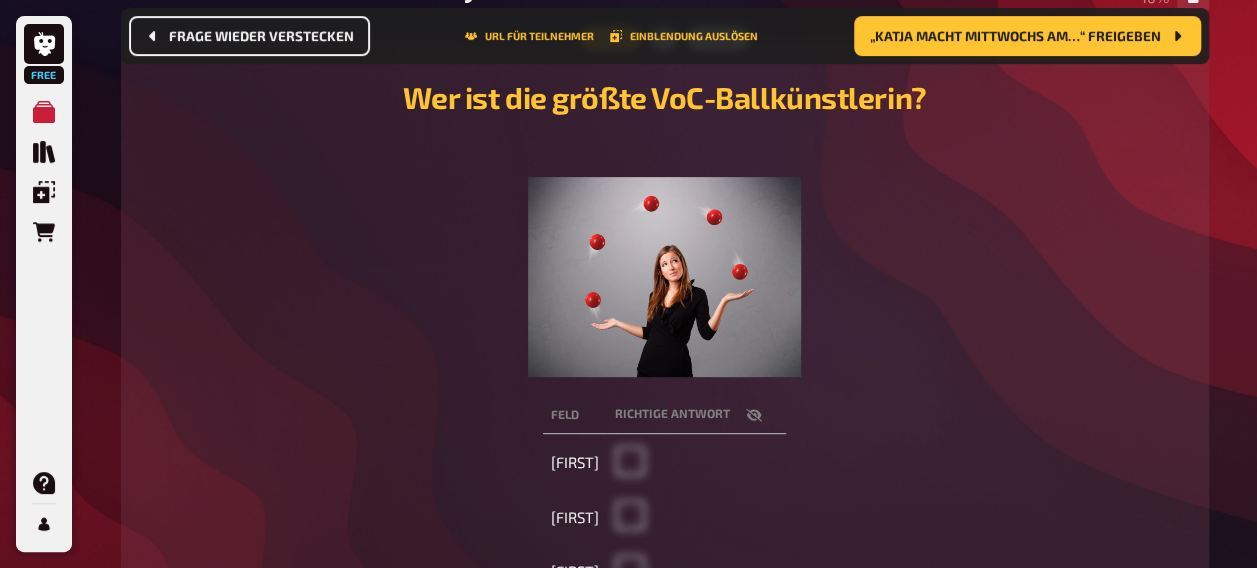 scroll, scrollTop: 244, scrollLeft: 0, axis: vertical 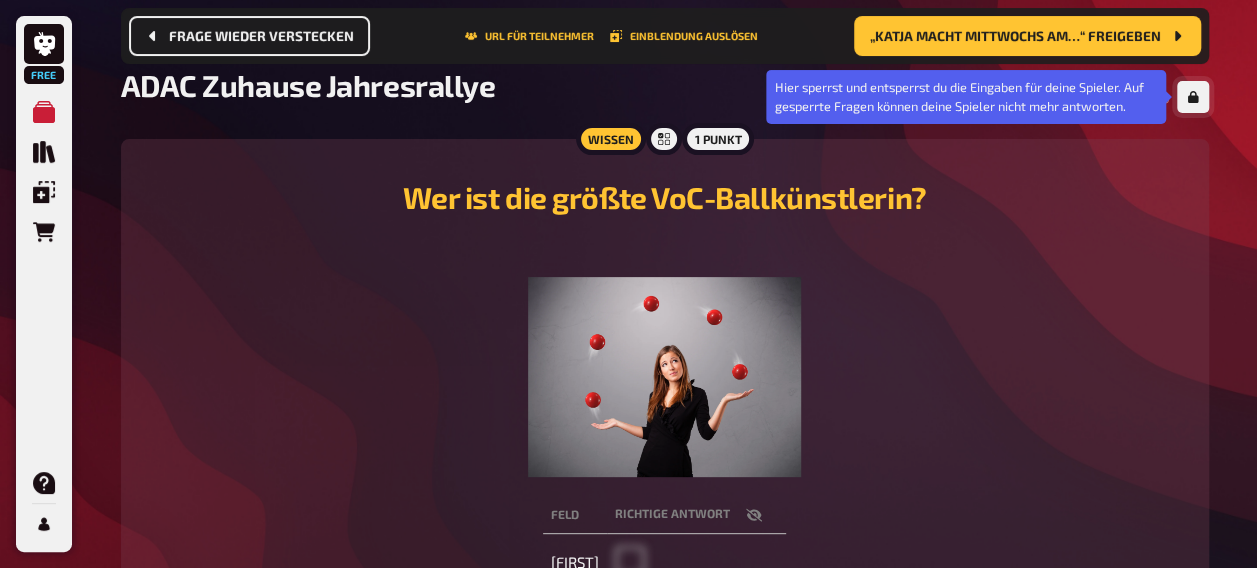 click 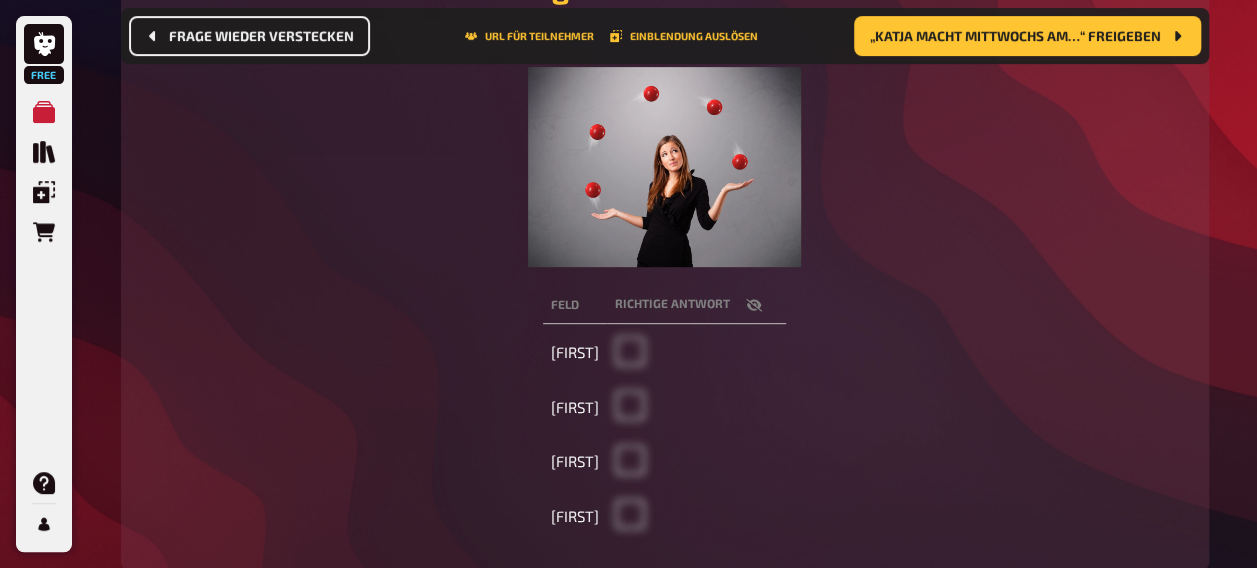 scroll, scrollTop: 362, scrollLeft: 0, axis: vertical 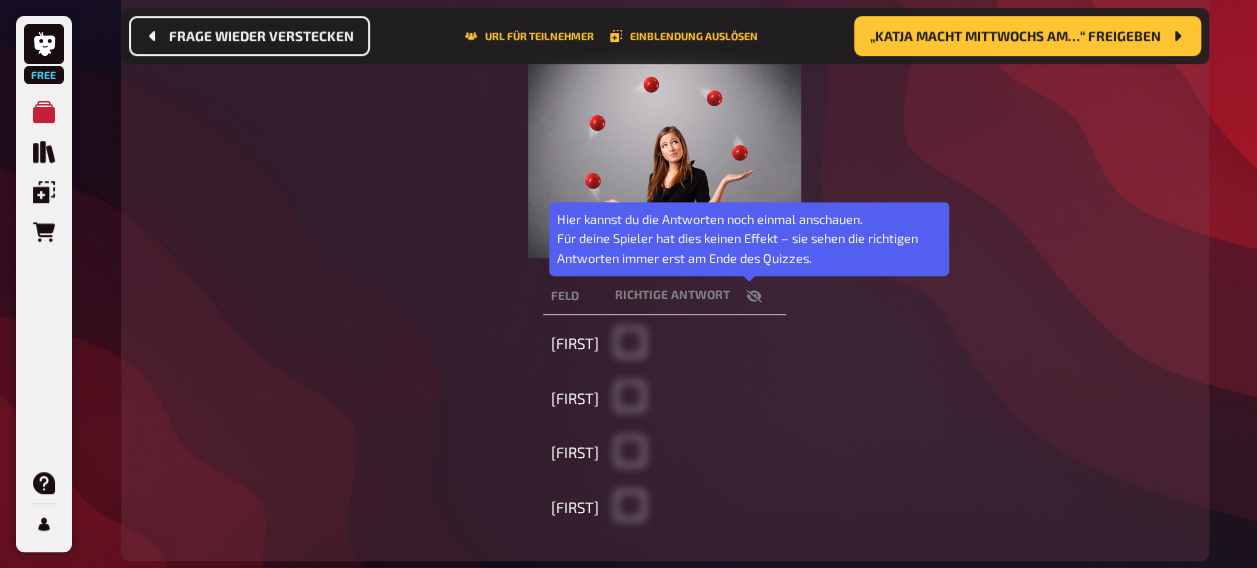 click at bounding box center (754, 296) 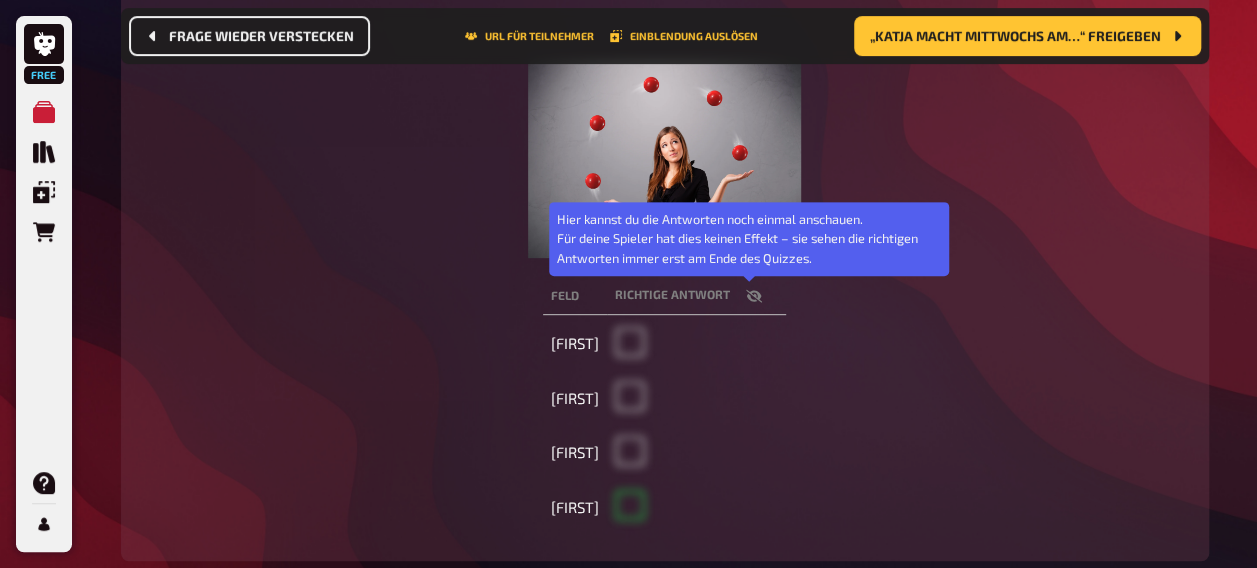 checkbox on "true" 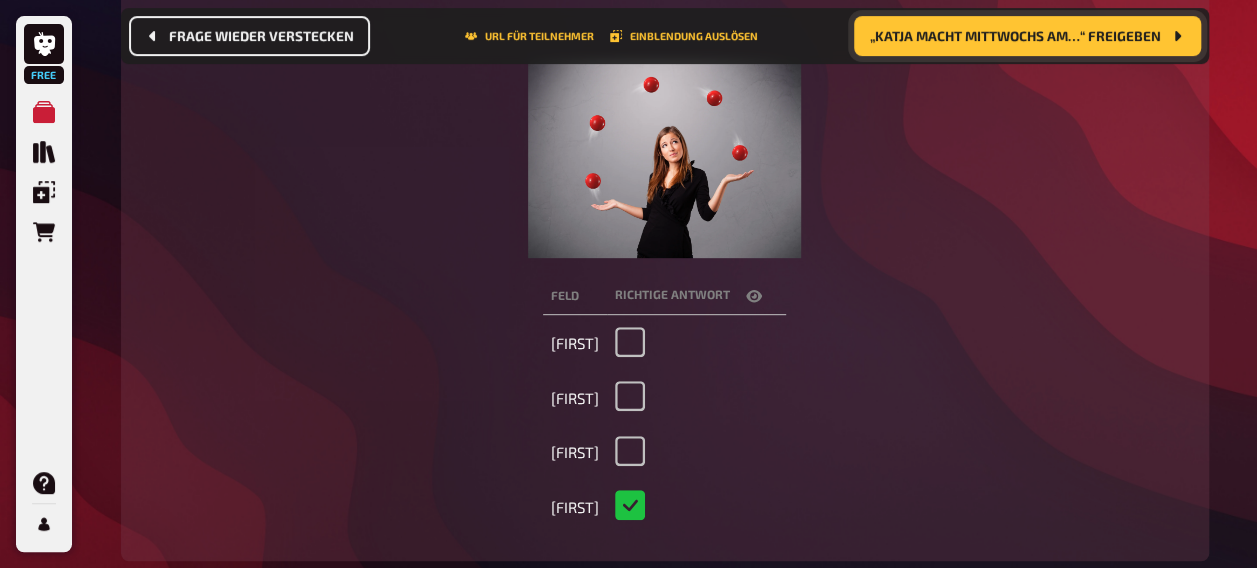 click on "„Katja macht mittwochs am…“ freigeben" at bounding box center [1027, 36] 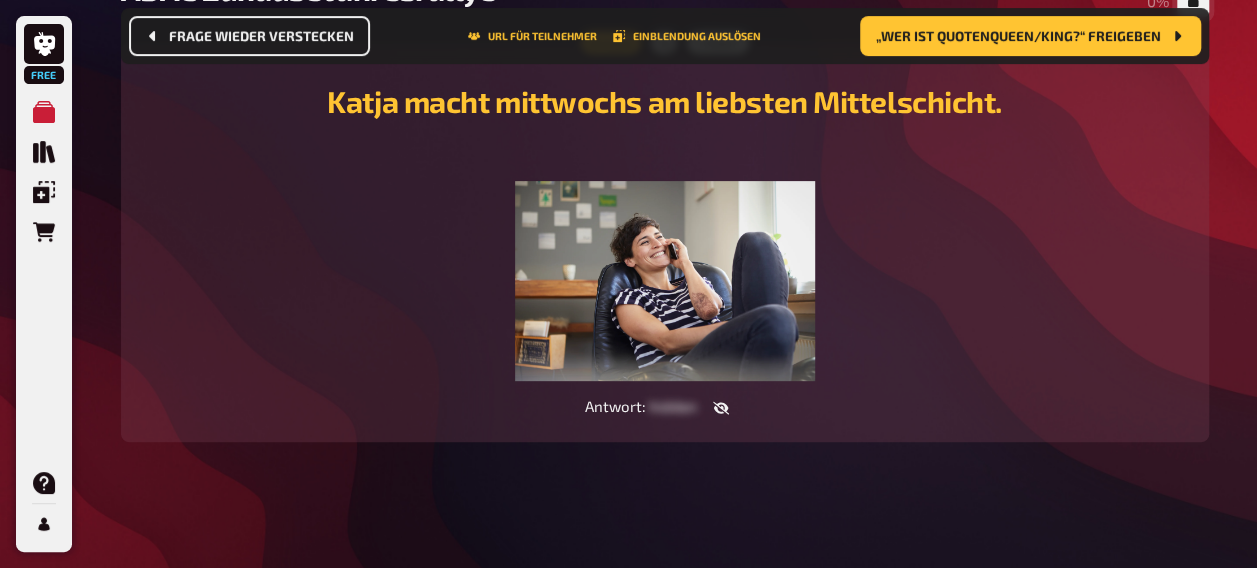 scroll, scrollTop: 240, scrollLeft: 0, axis: vertical 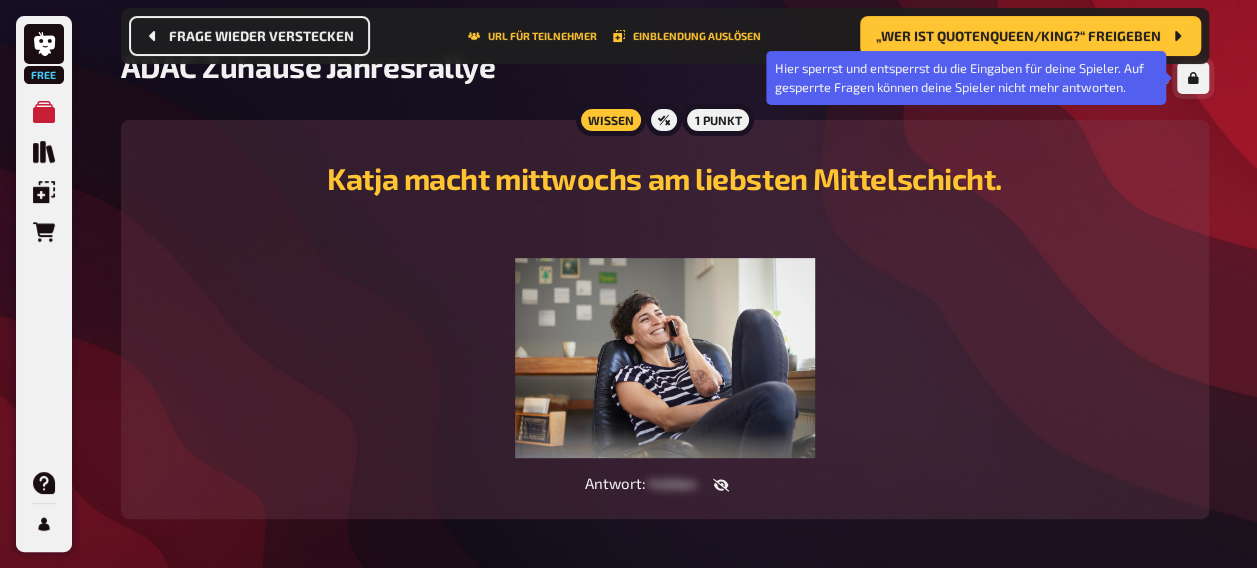click 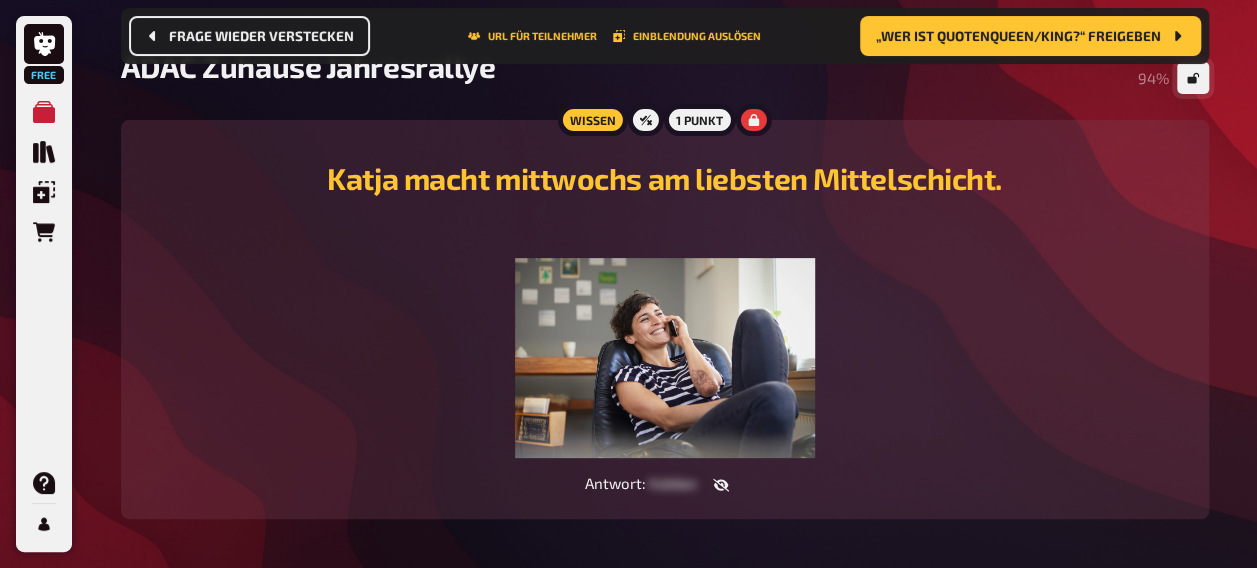 click 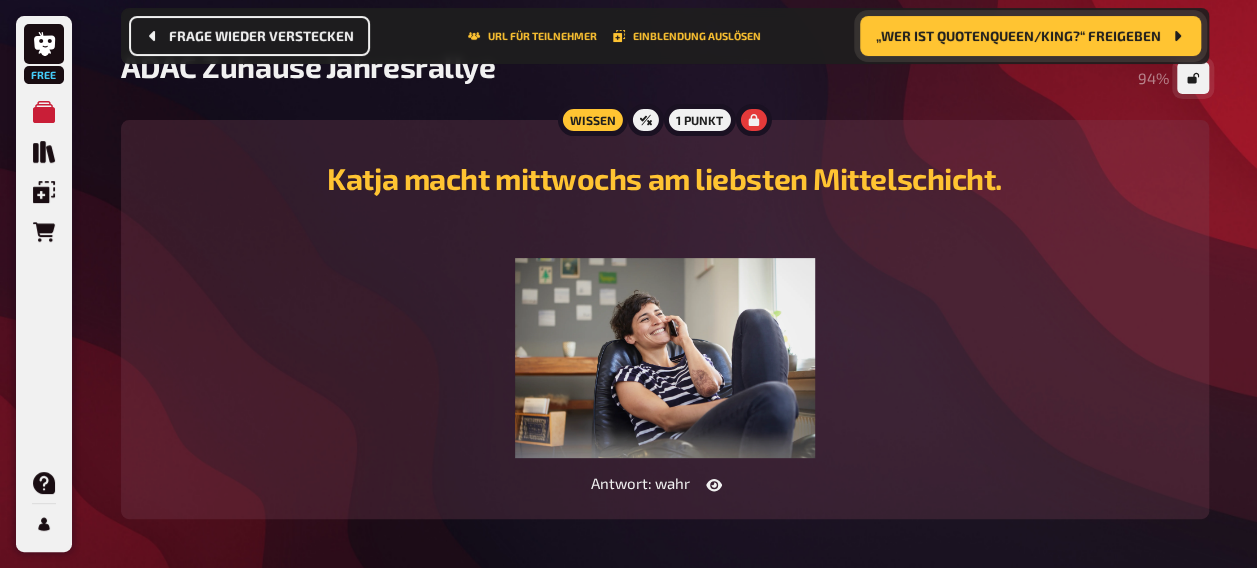 click on "„Wer ist Quotenqueen/king?“ freigeben" at bounding box center [1030, 36] 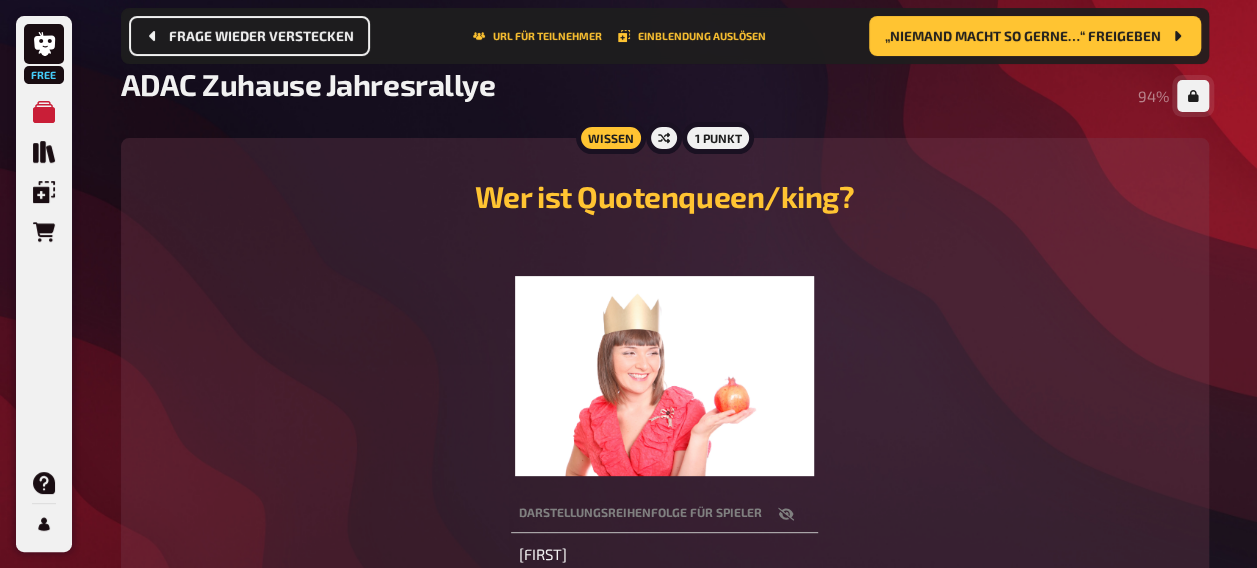 scroll, scrollTop: 146, scrollLeft: 0, axis: vertical 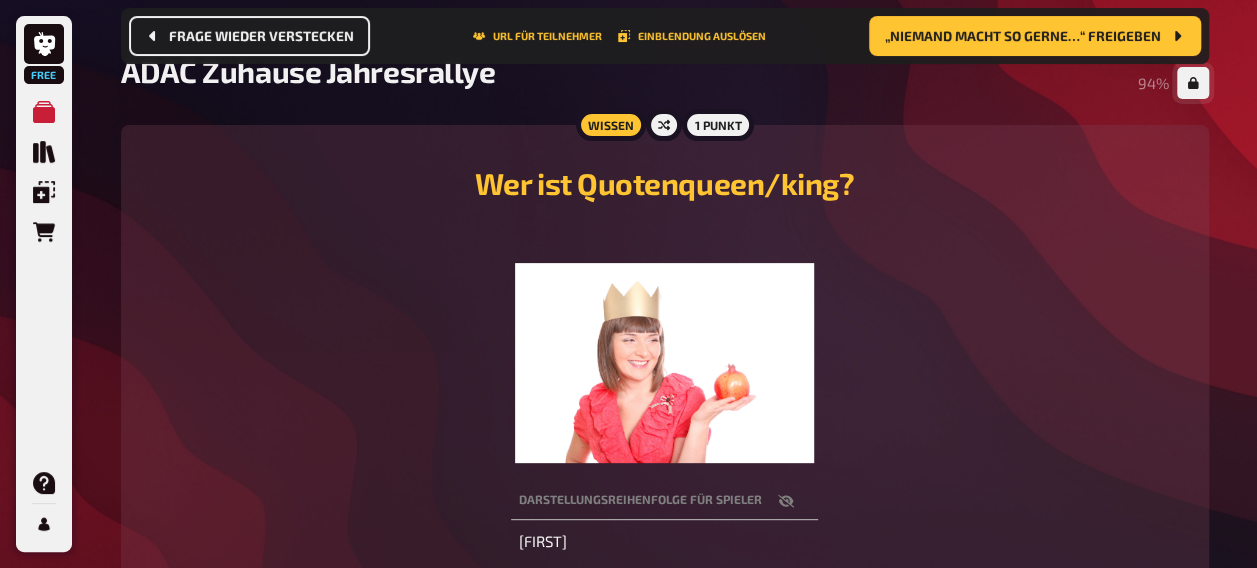 click on "94 %" at bounding box center [1173, 83] 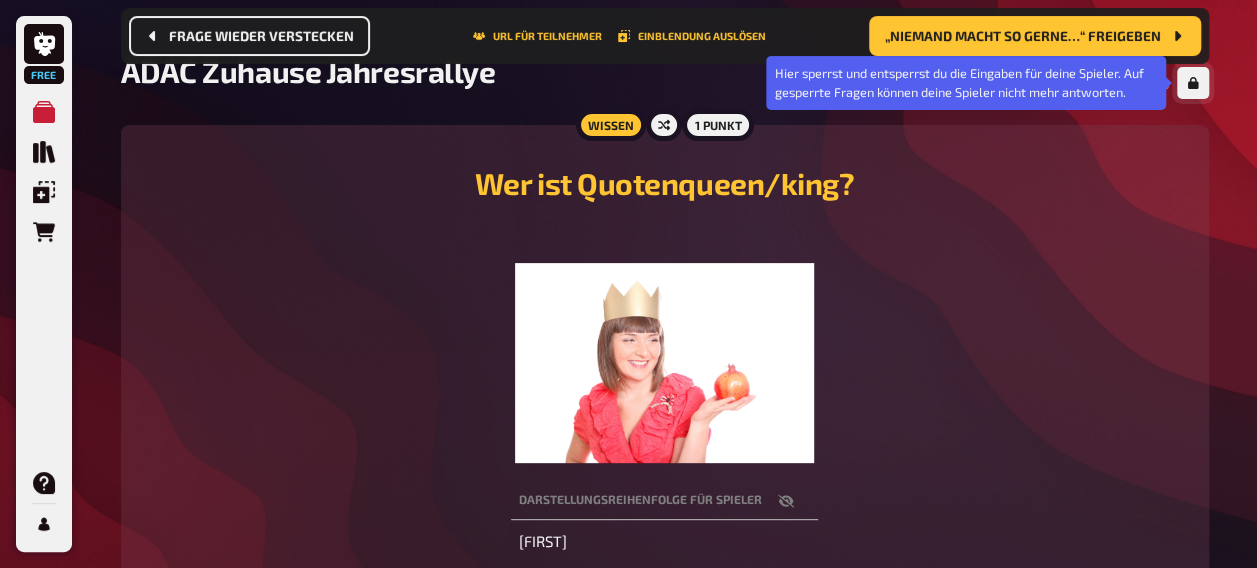 click 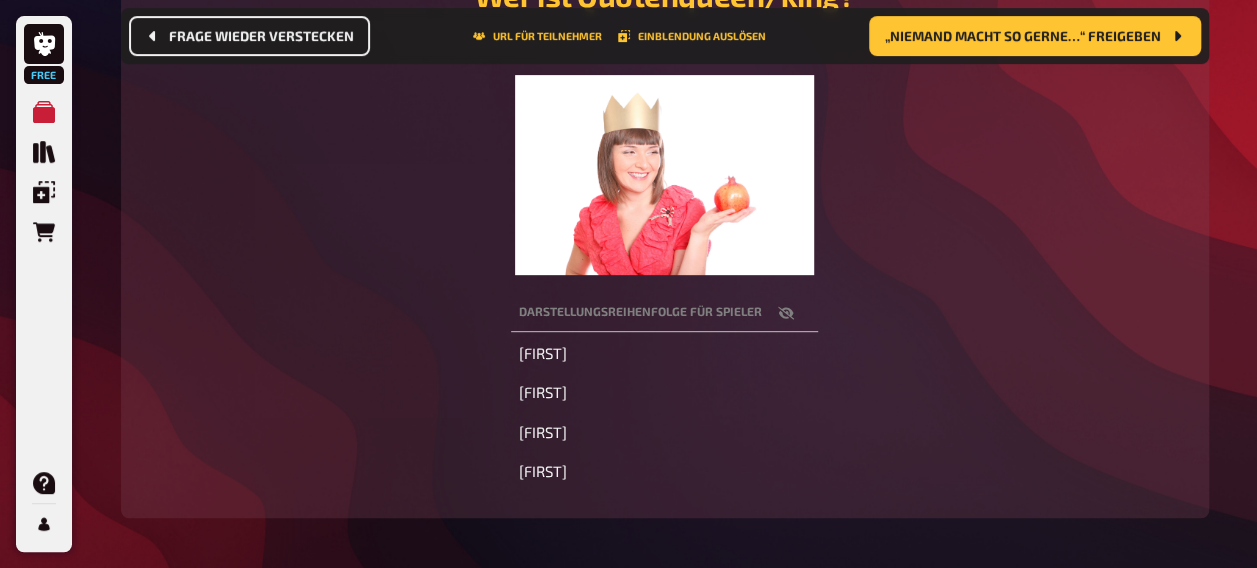 scroll, scrollTop: 353, scrollLeft: 0, axis: vertical 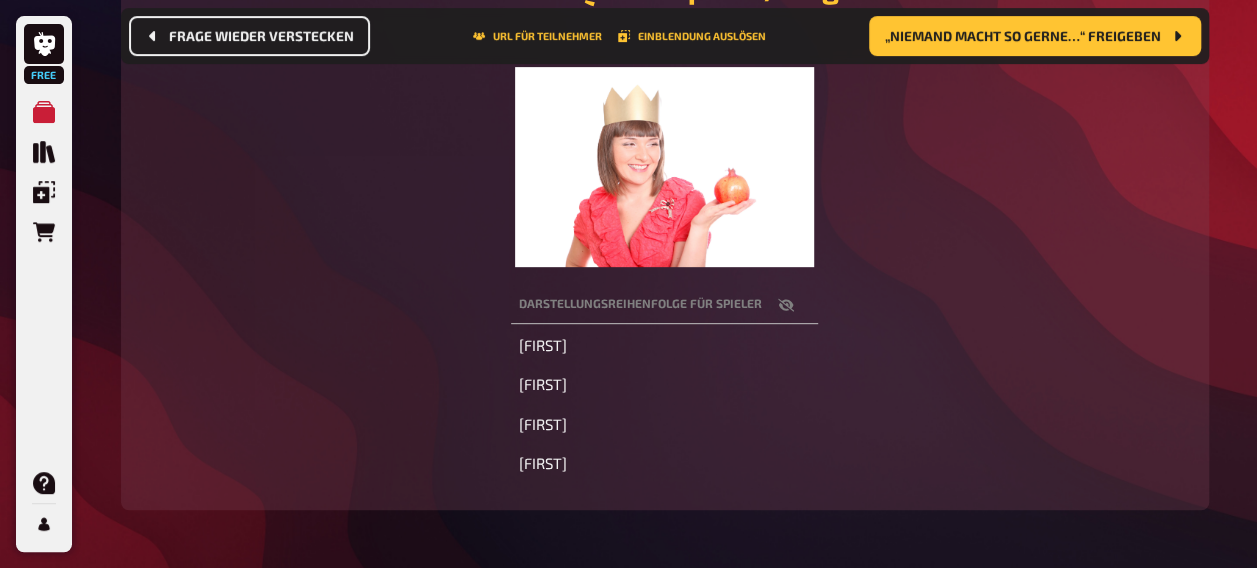 click 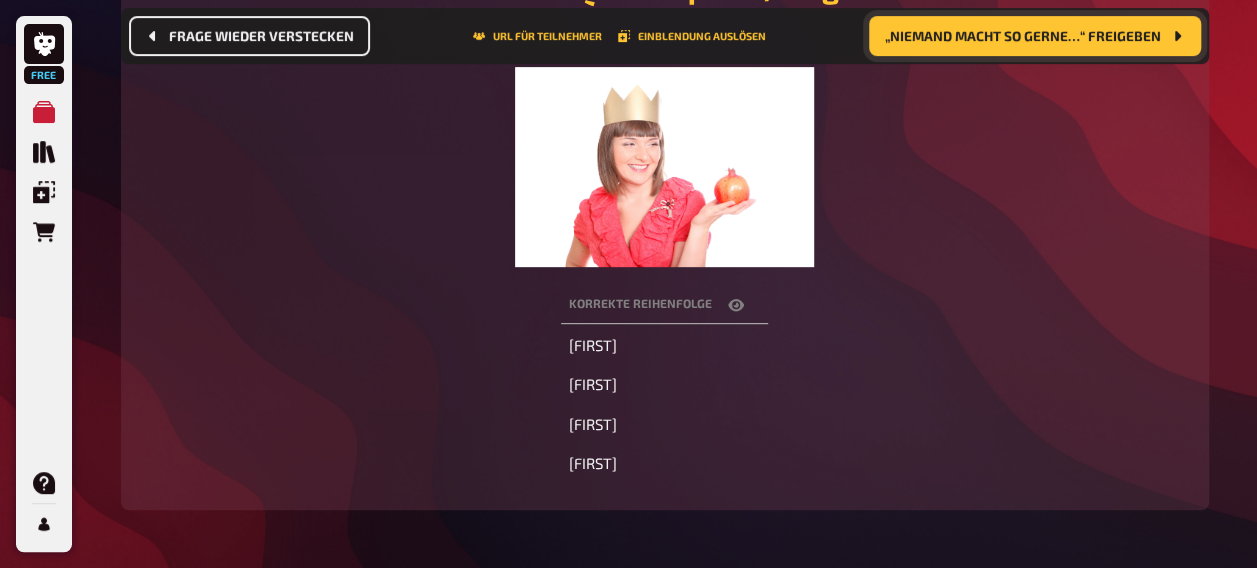 click on "„Niemand macht so gerne…“ freigeben" at bounding box center [1035, 36] 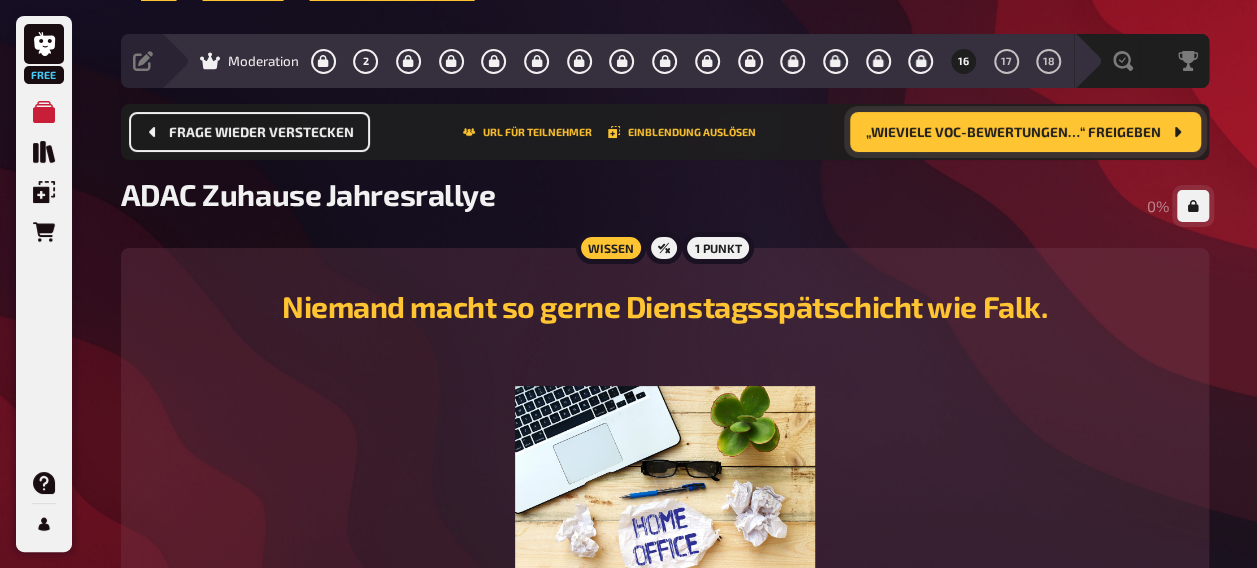 scroll, scrollTop: 240, scrollLeft: 0, axis: vertical 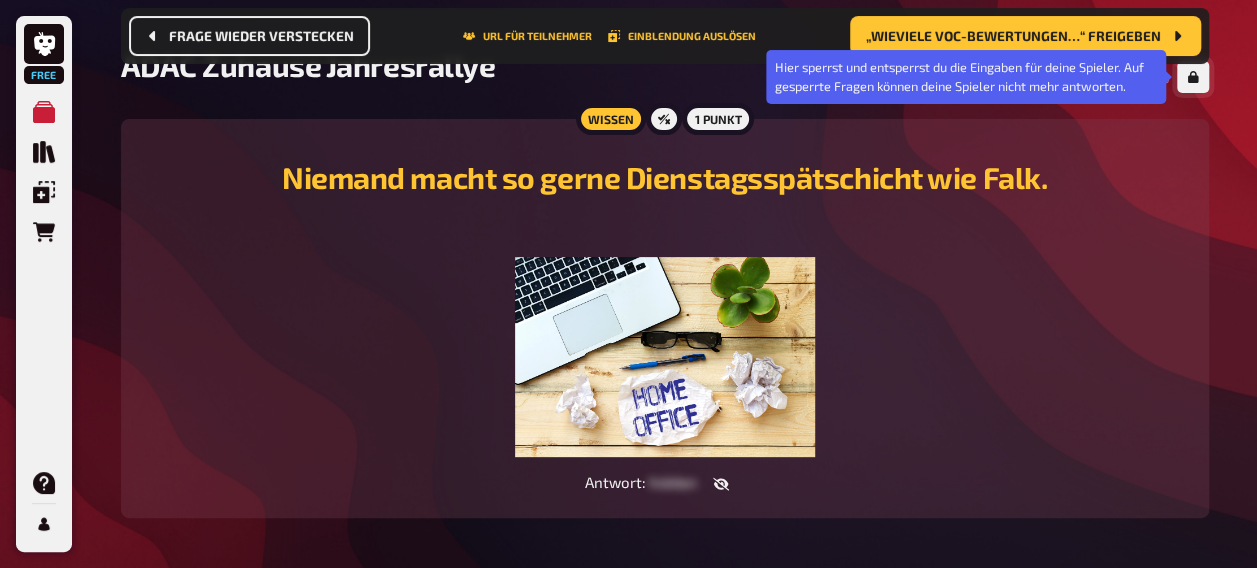 click 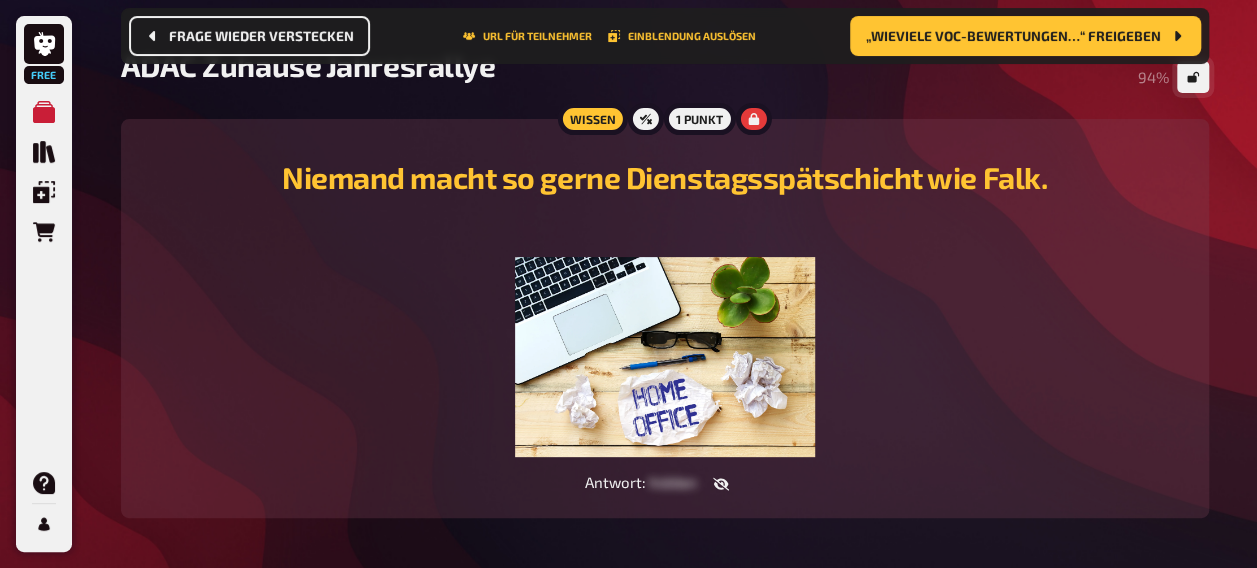 click 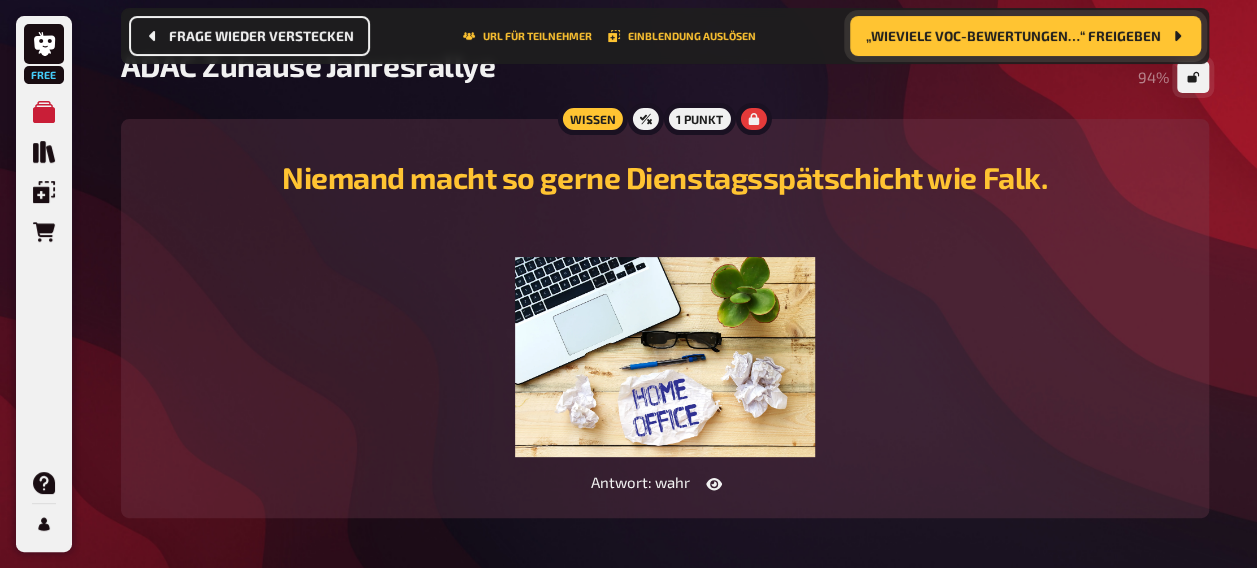 click on "„Wieviele VoC-Bewertungen…“ freigeben" at bounding box center [1025, 36] 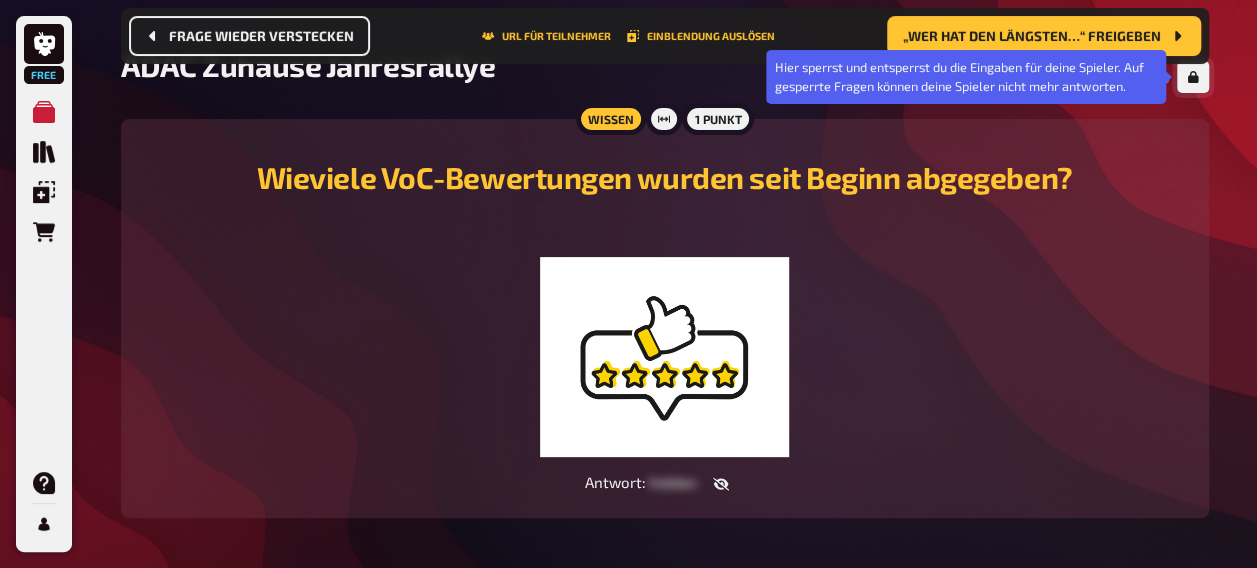 click at bounding box center [1193, 77] 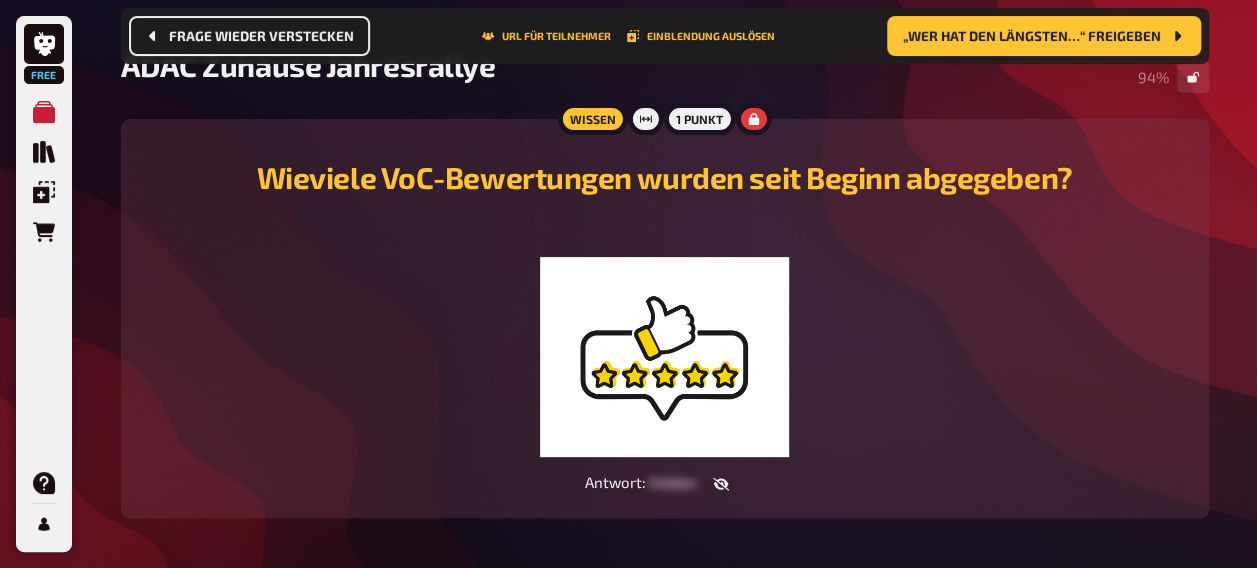 click 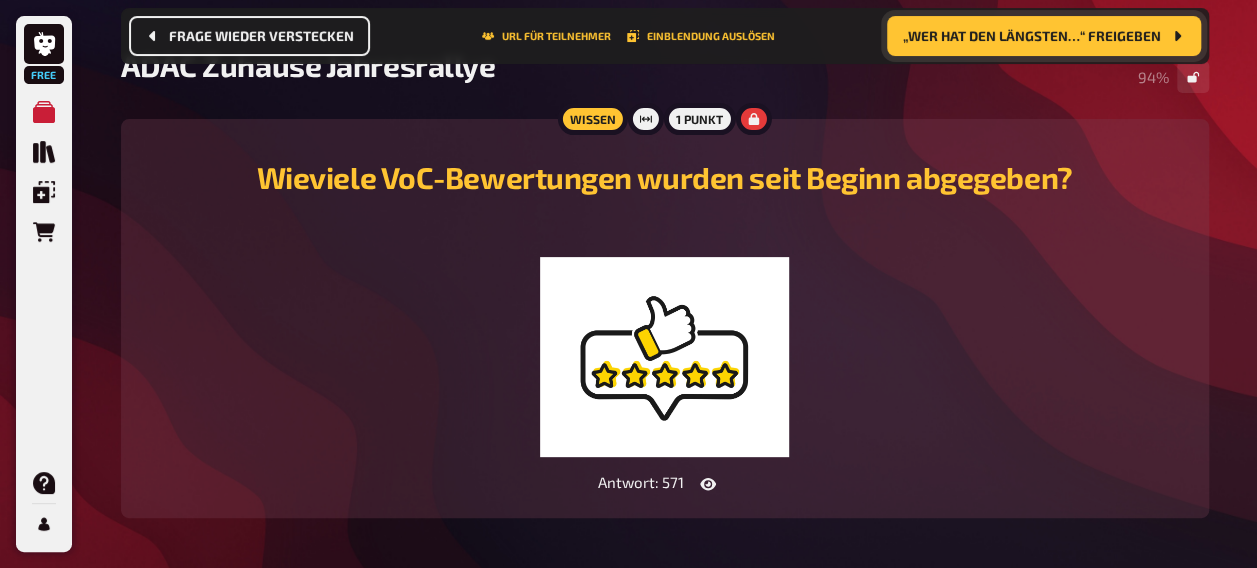 click on "„Wer hat den längsten…“ freigeben" at bounding box center (1032, 36) 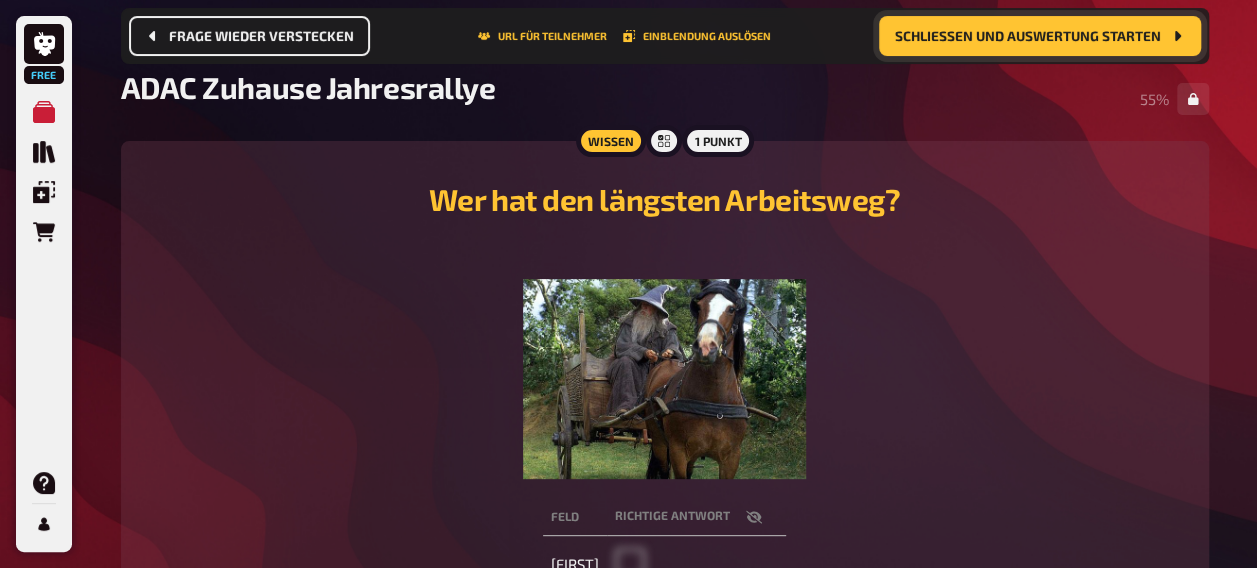 scroll, scrollTop: 140, scrollLeft: 0, axis: vertical 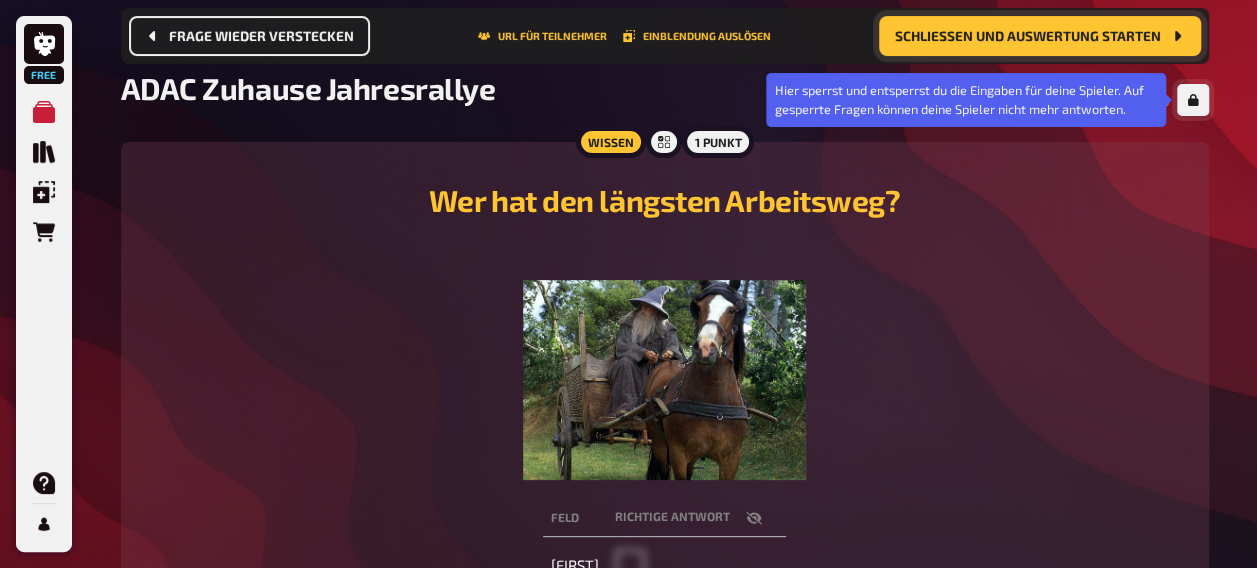 click 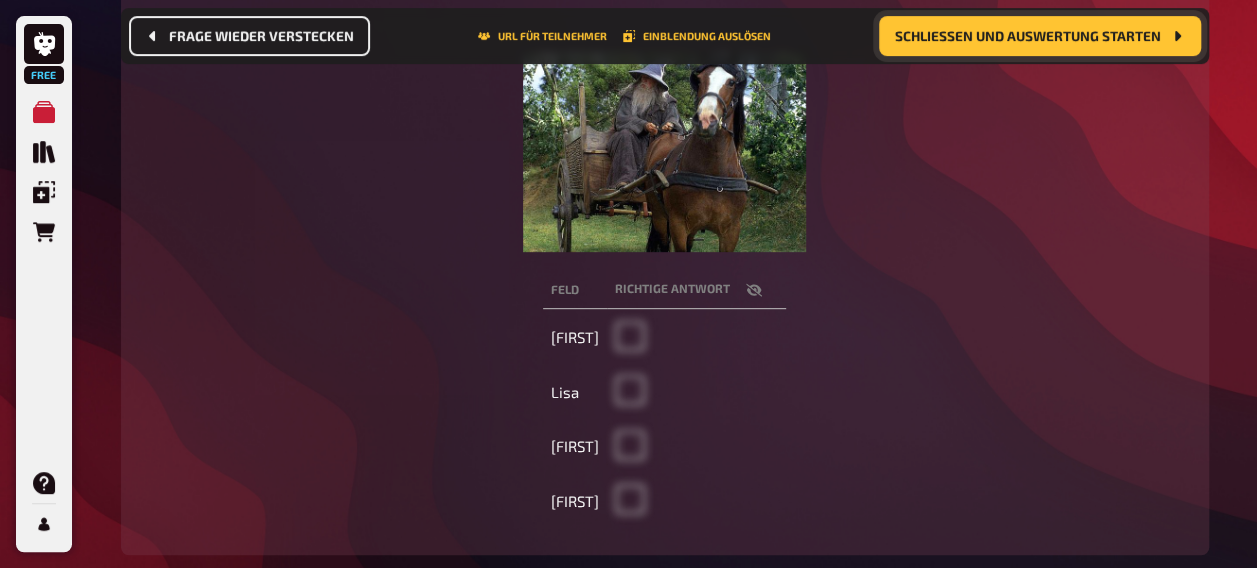 scroll, scrollTop: 369, scrollLeft: 0, axis: vertical 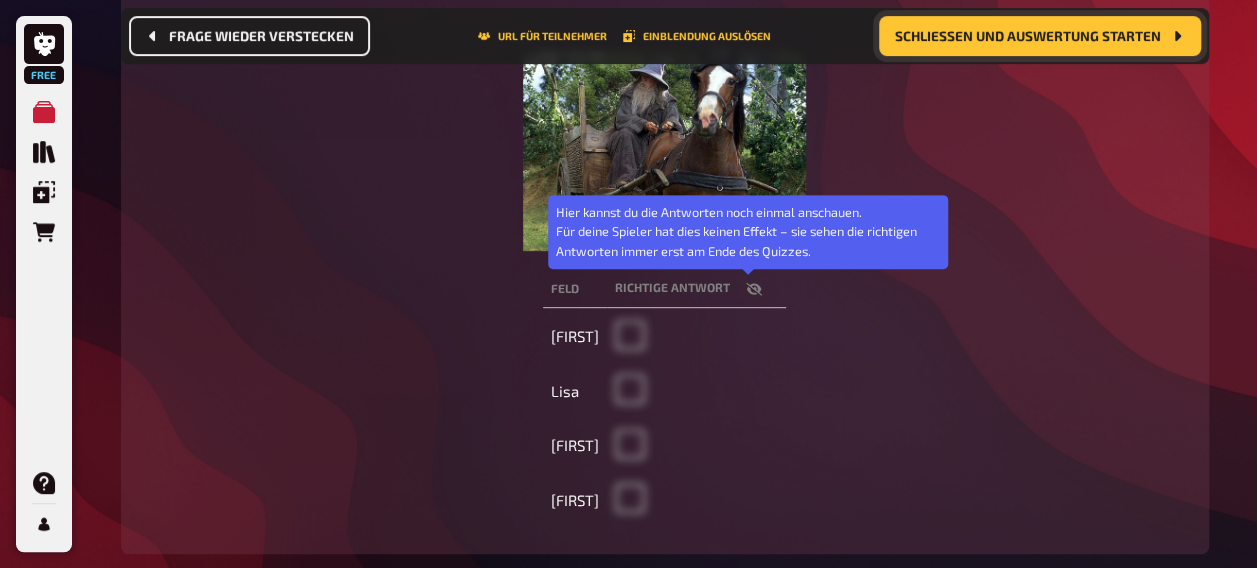 click 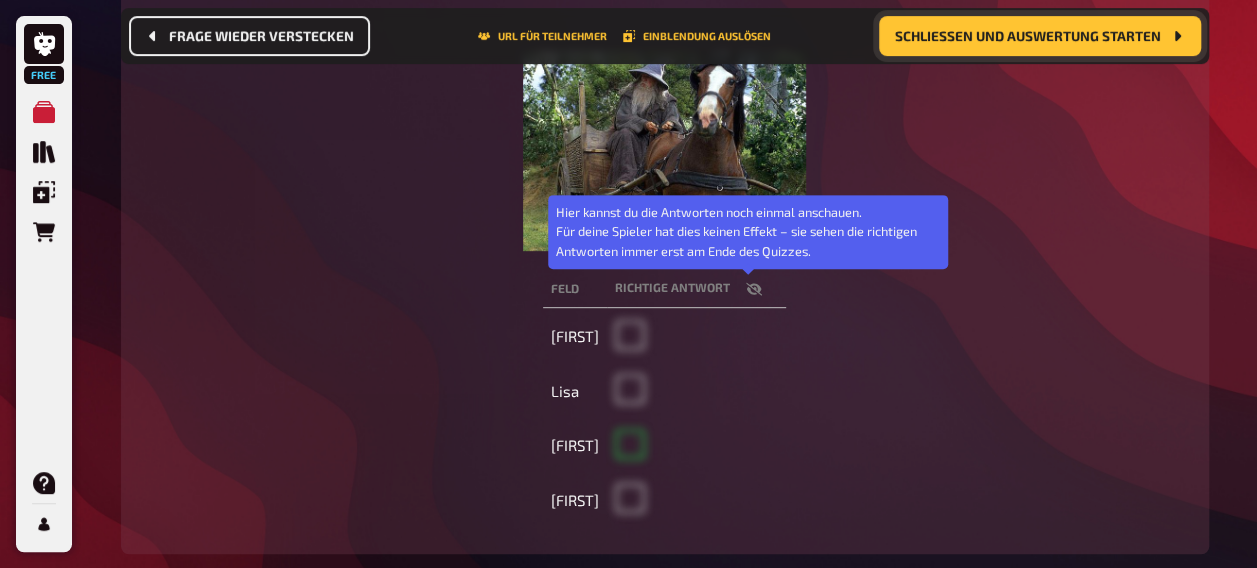 checkbox on "true" 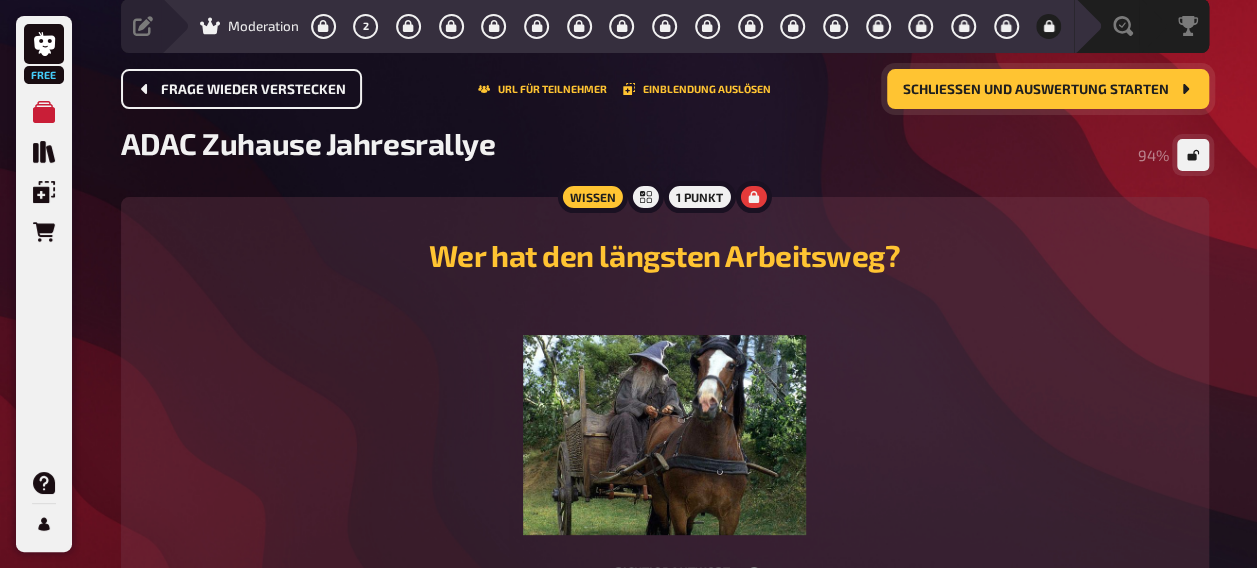 scroll, scrollTop: 58, scrollLeft: 0, axis: vertical 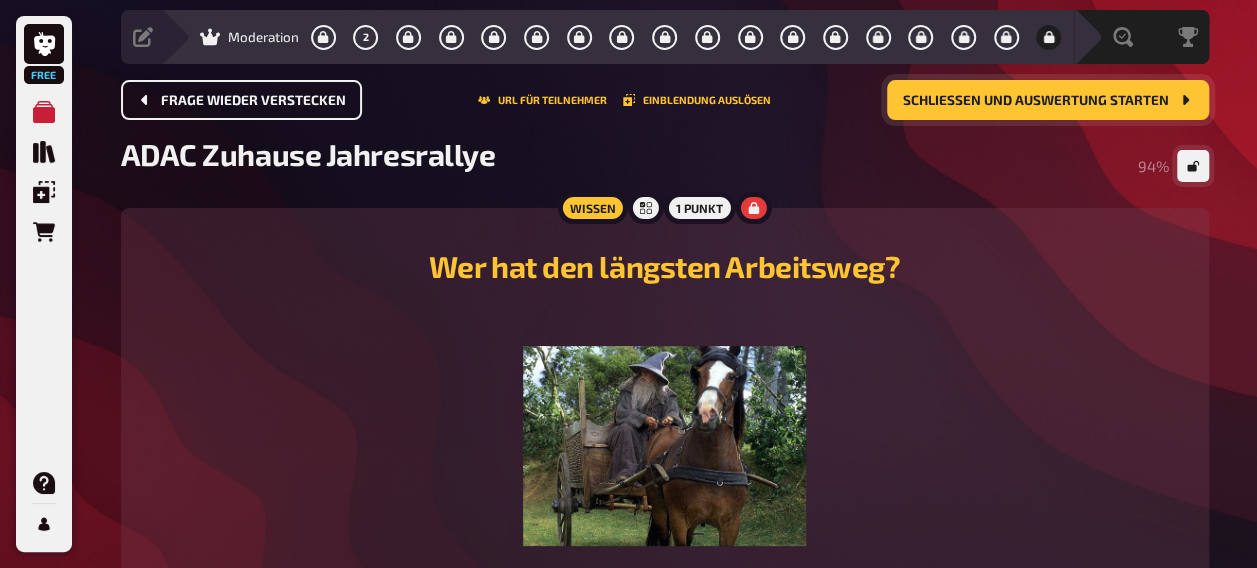 click on "Schließen und Auswertung starten" at bounding box center [1048, 100] 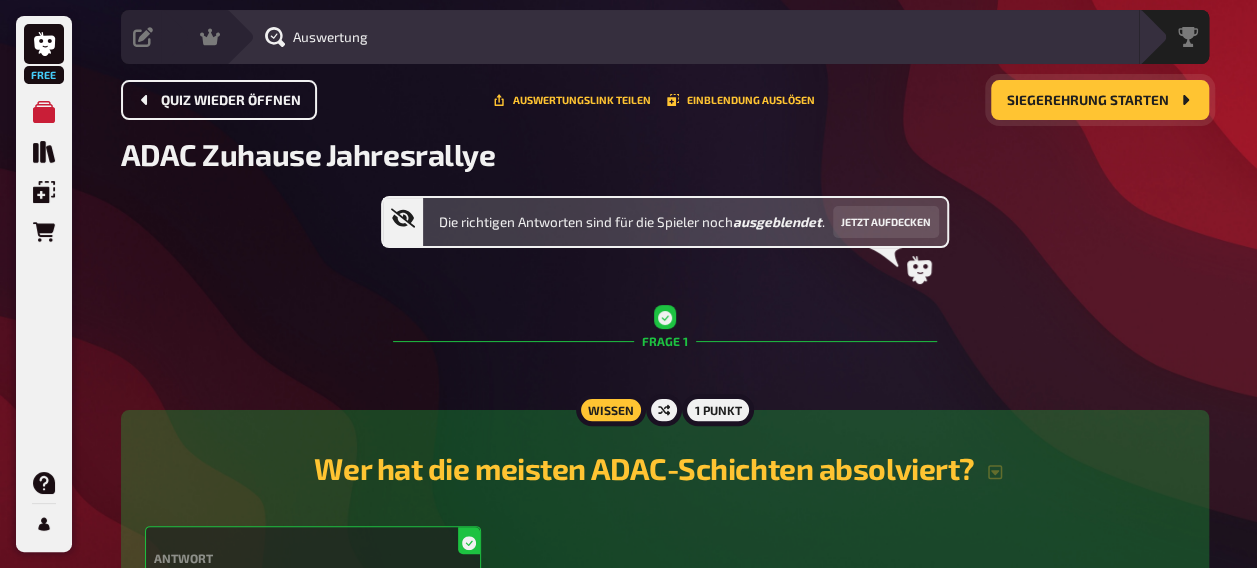 scroll, scrollTop: 0, scrollLeft: 0, axis: both 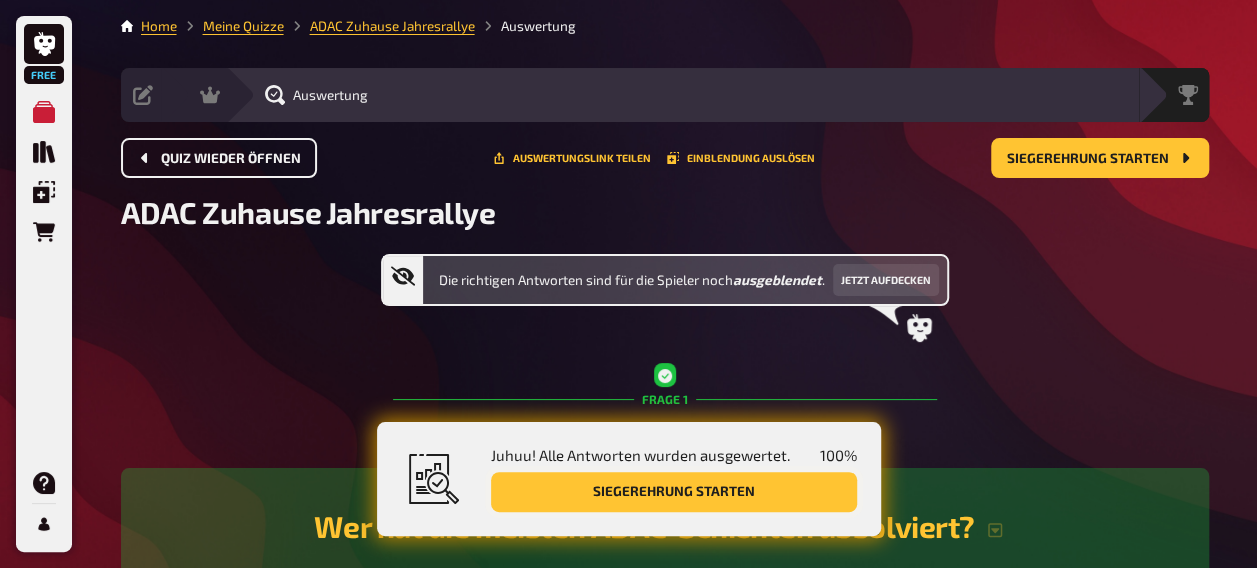 click on "Siegerehrung starten" at bounding box center [674, 492] 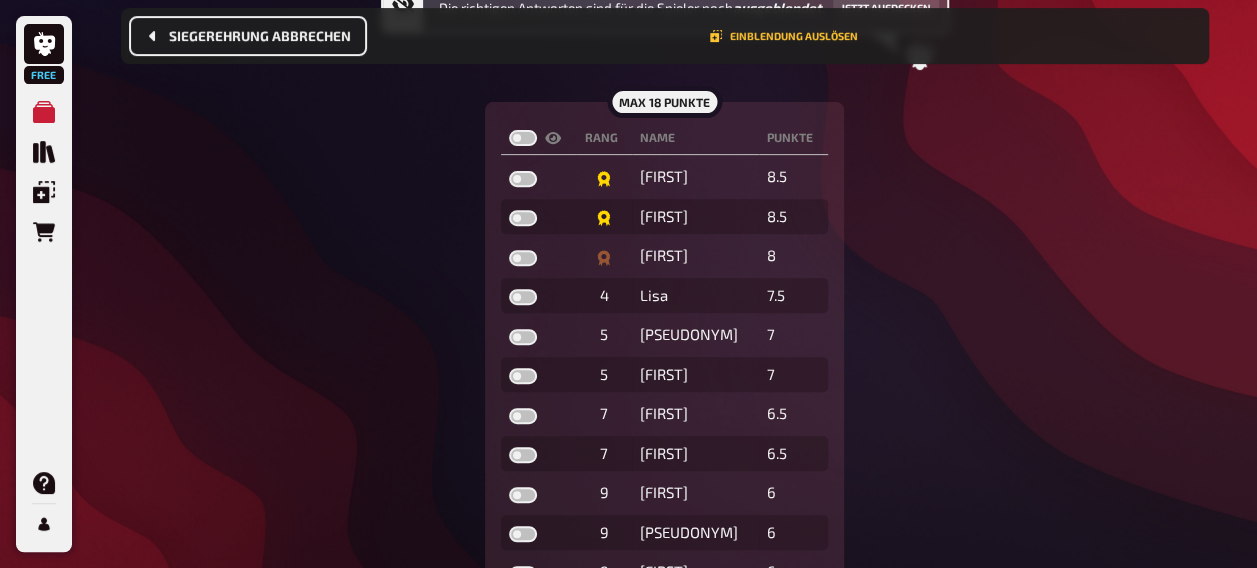 scroll, scrollTop: 290, scrollLeft: 0, axis: vertical 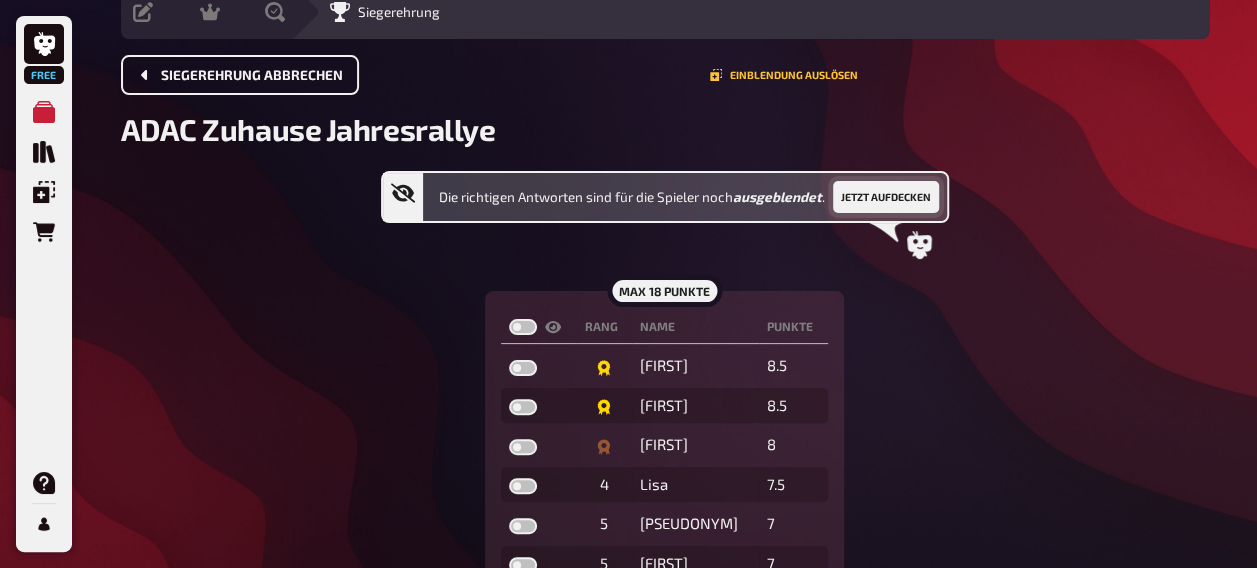 click on "Jetzt aufdecken" at bounding box center (886, 197) 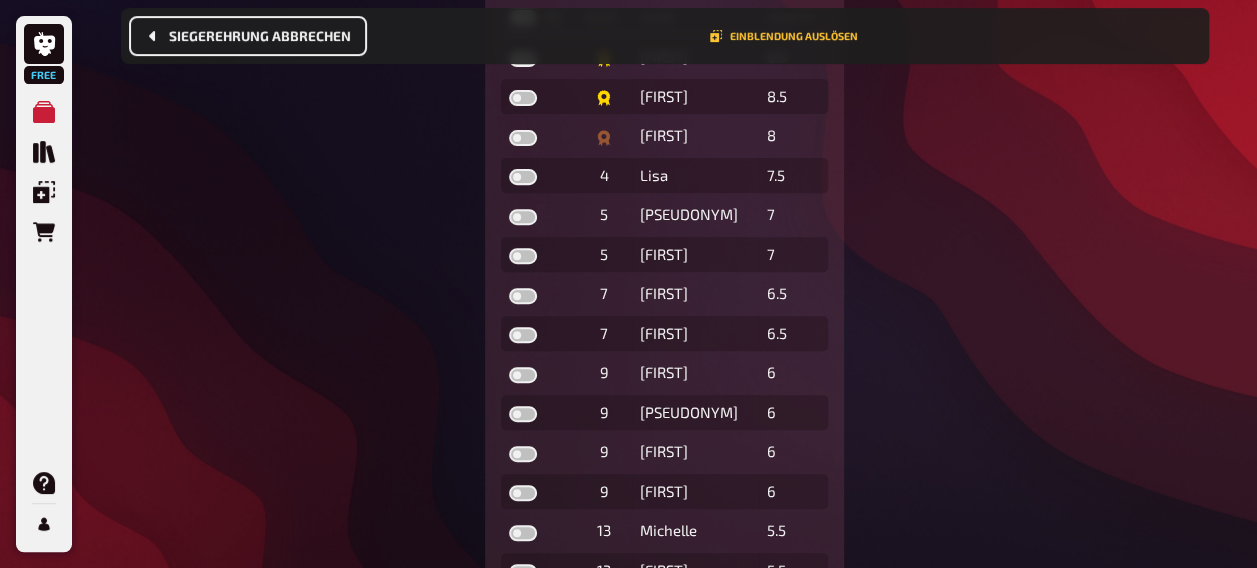 scroll, scrollTop: 291, scrollLeft: 0, axis: vertical 